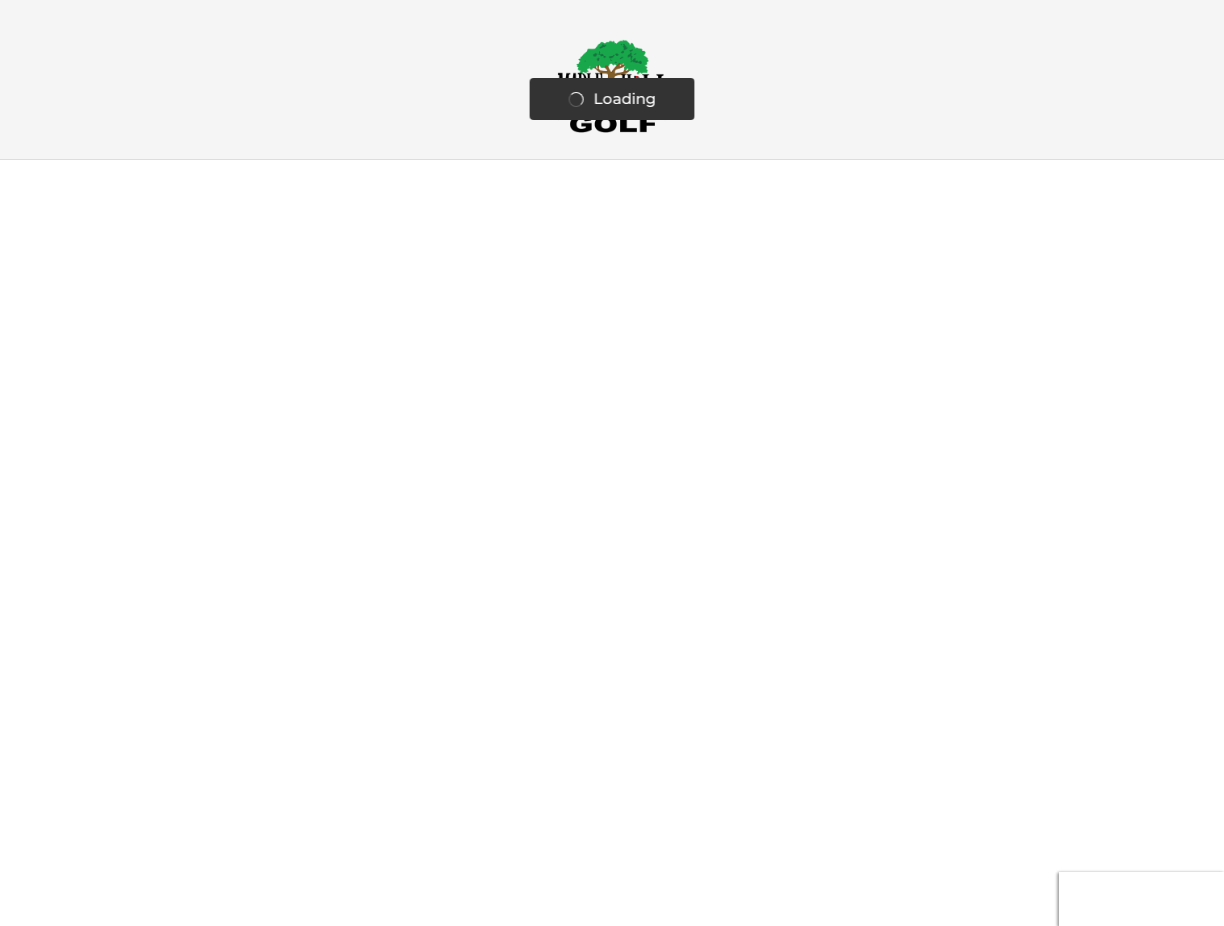 scroll, scrollTop: 0, scrollLeft: 0, axis: both 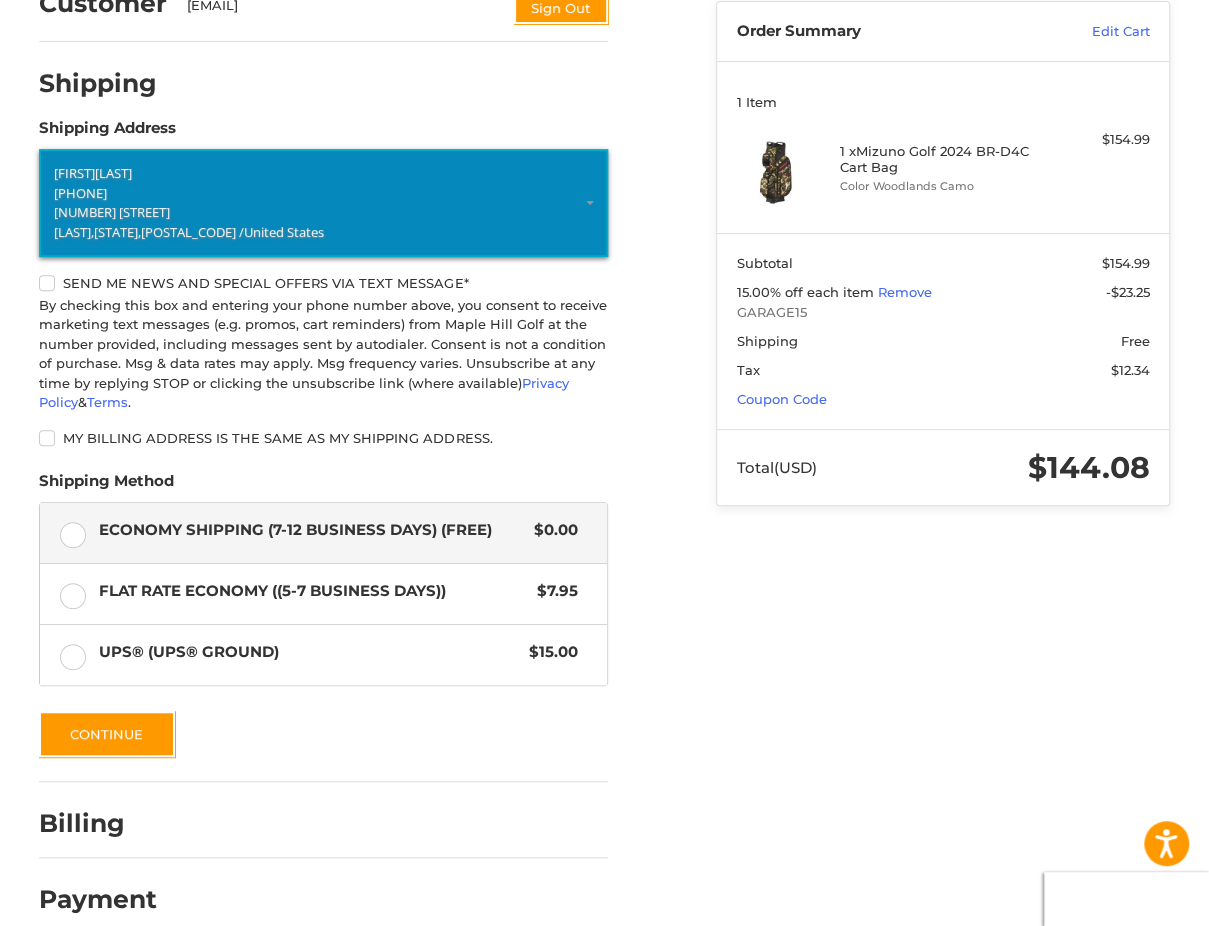 click on "[NUMBER] [STREET]" at bounding box center (112, 212) 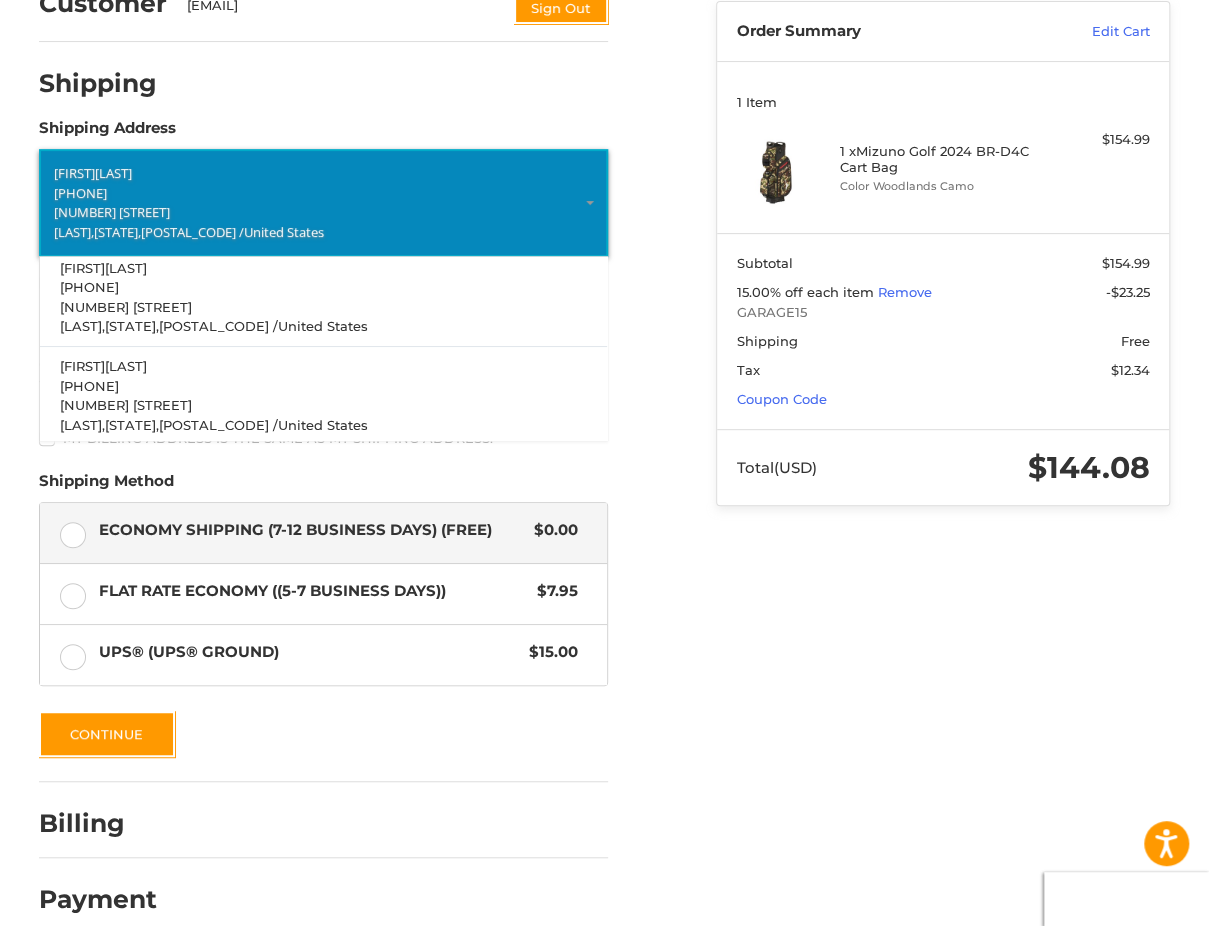 scroll, scrollTop: 344, scrollLeft: 0, axis: vertical 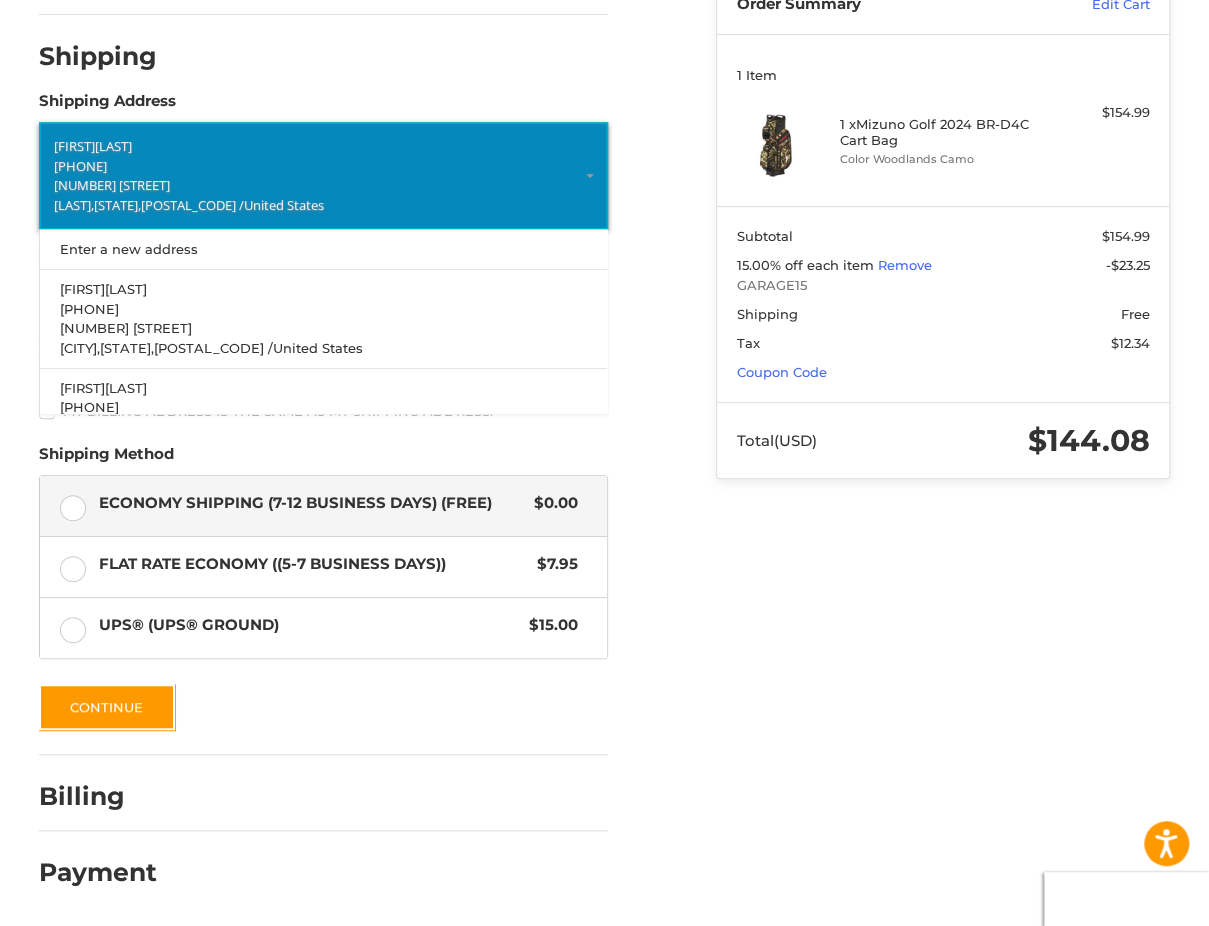 click at bounding box center (393, 61) 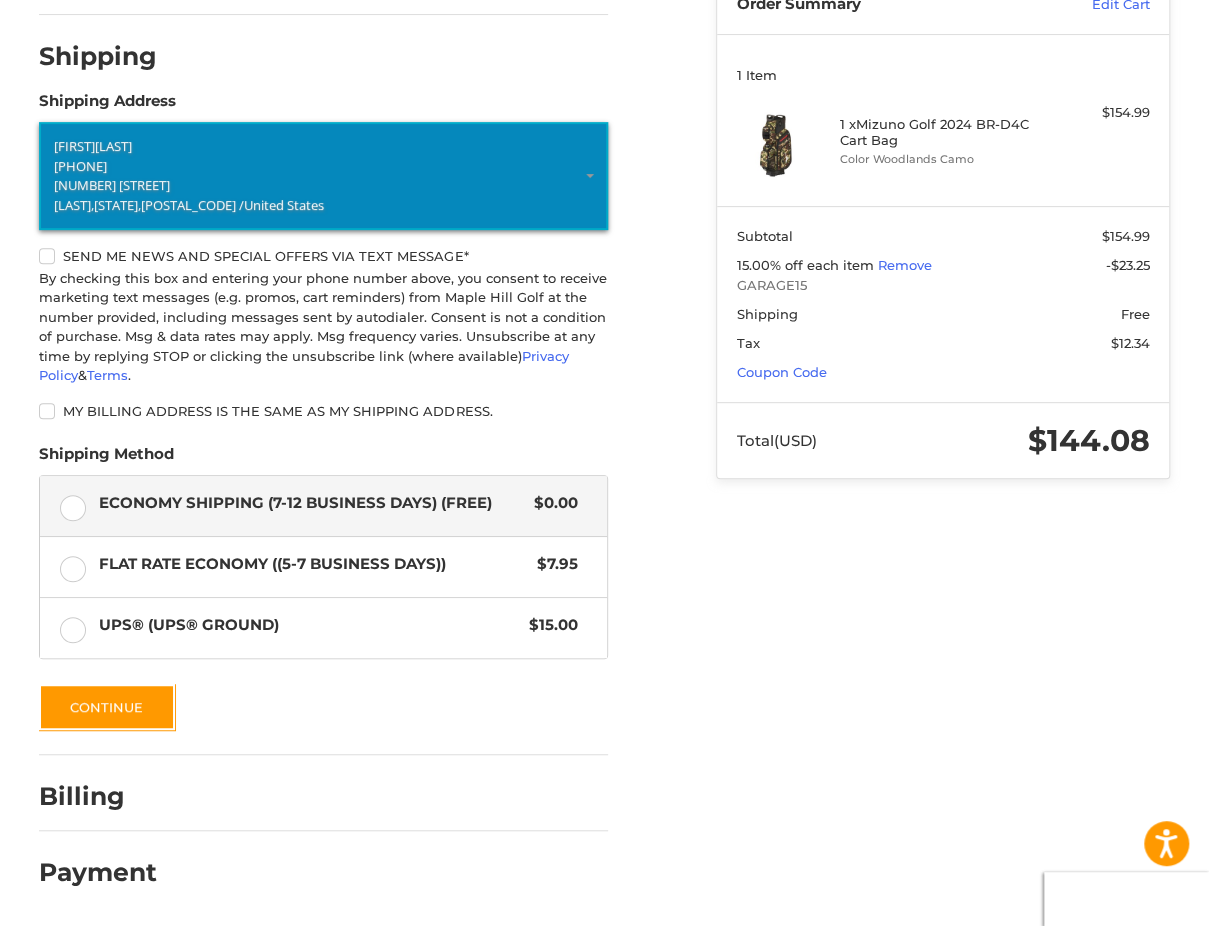 click on "My billing address is the same as my shipping address." at bounding box center (323, 411) 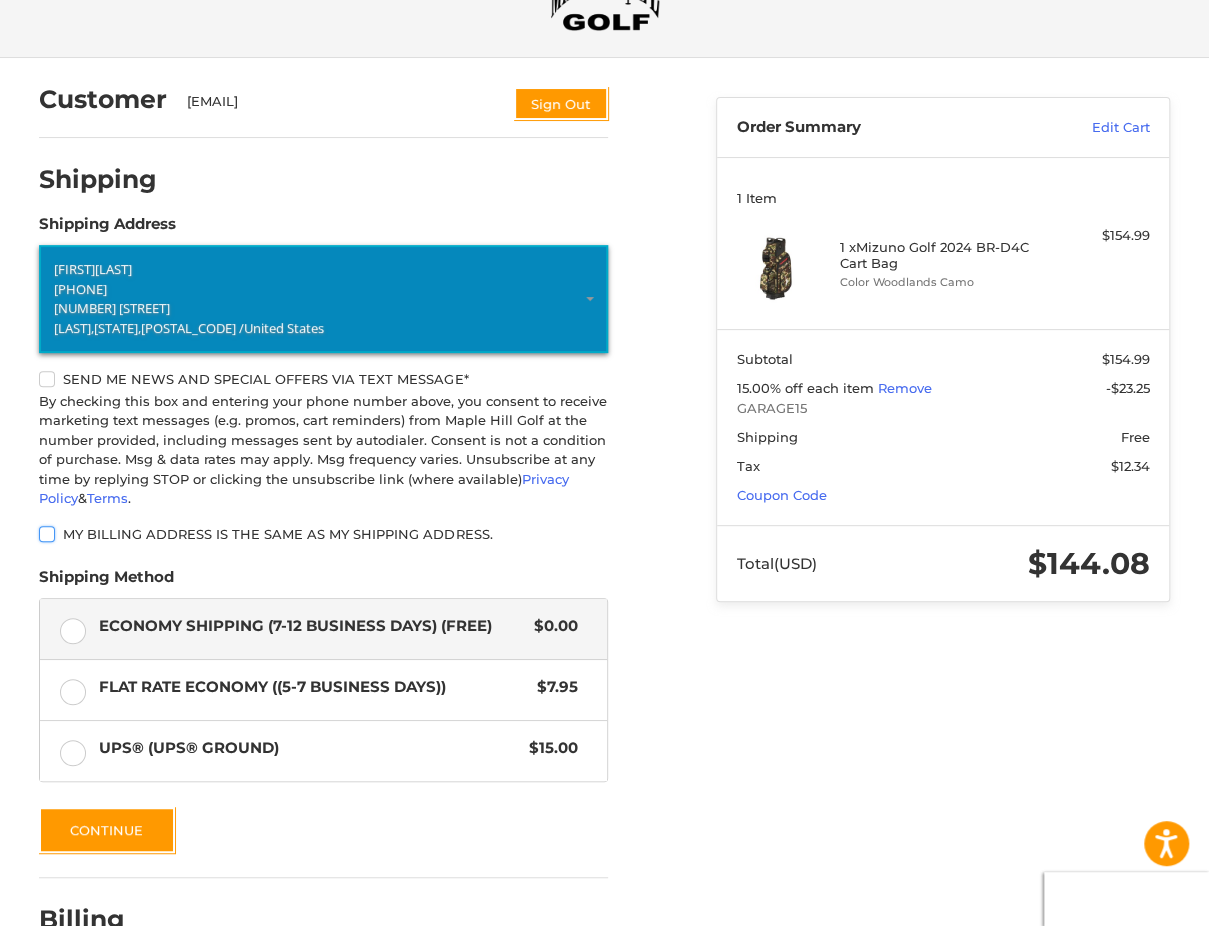 scroll, scrollTop: 101, scrollLeft: 0, axis: vertical 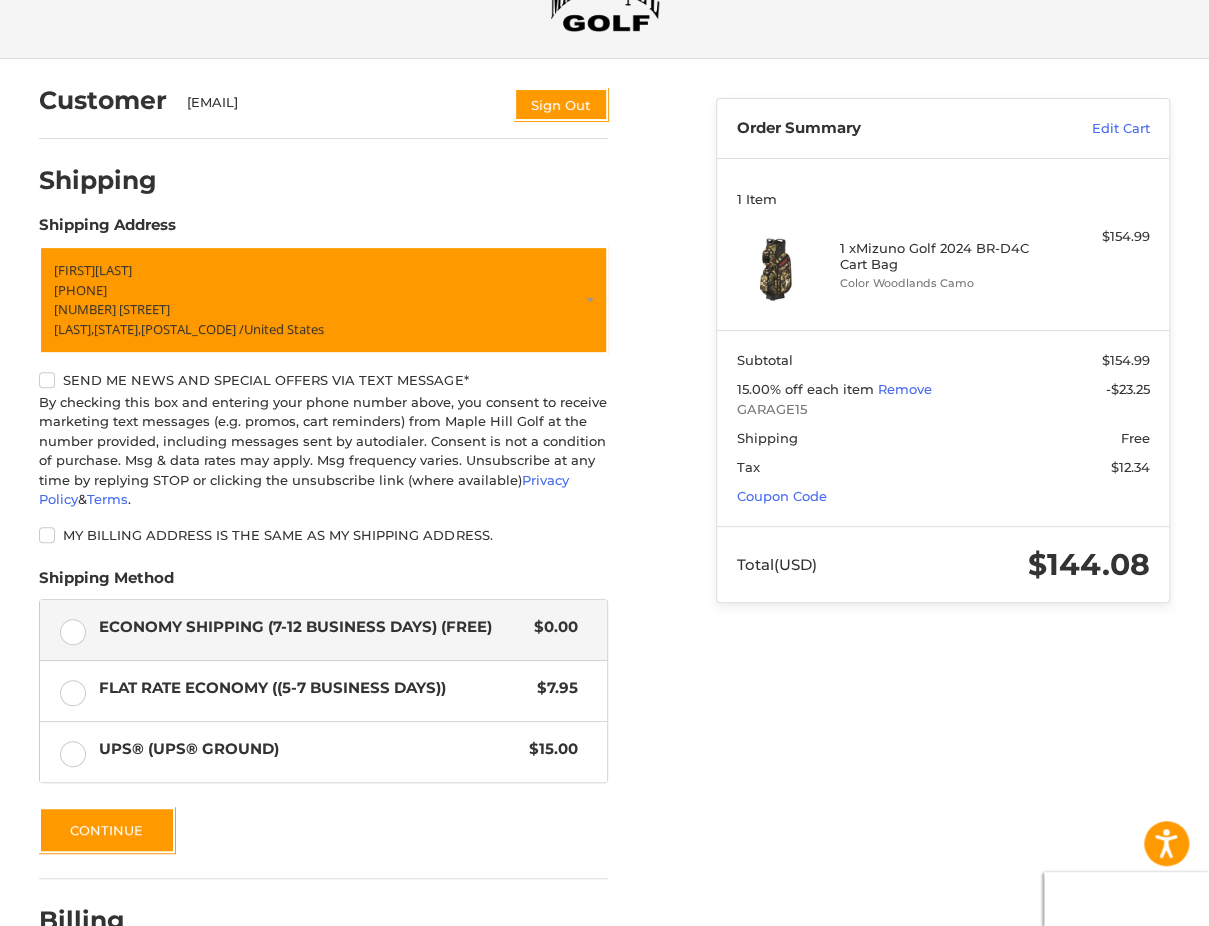 click on "Shipping Address" at bounding box center [107, 230] 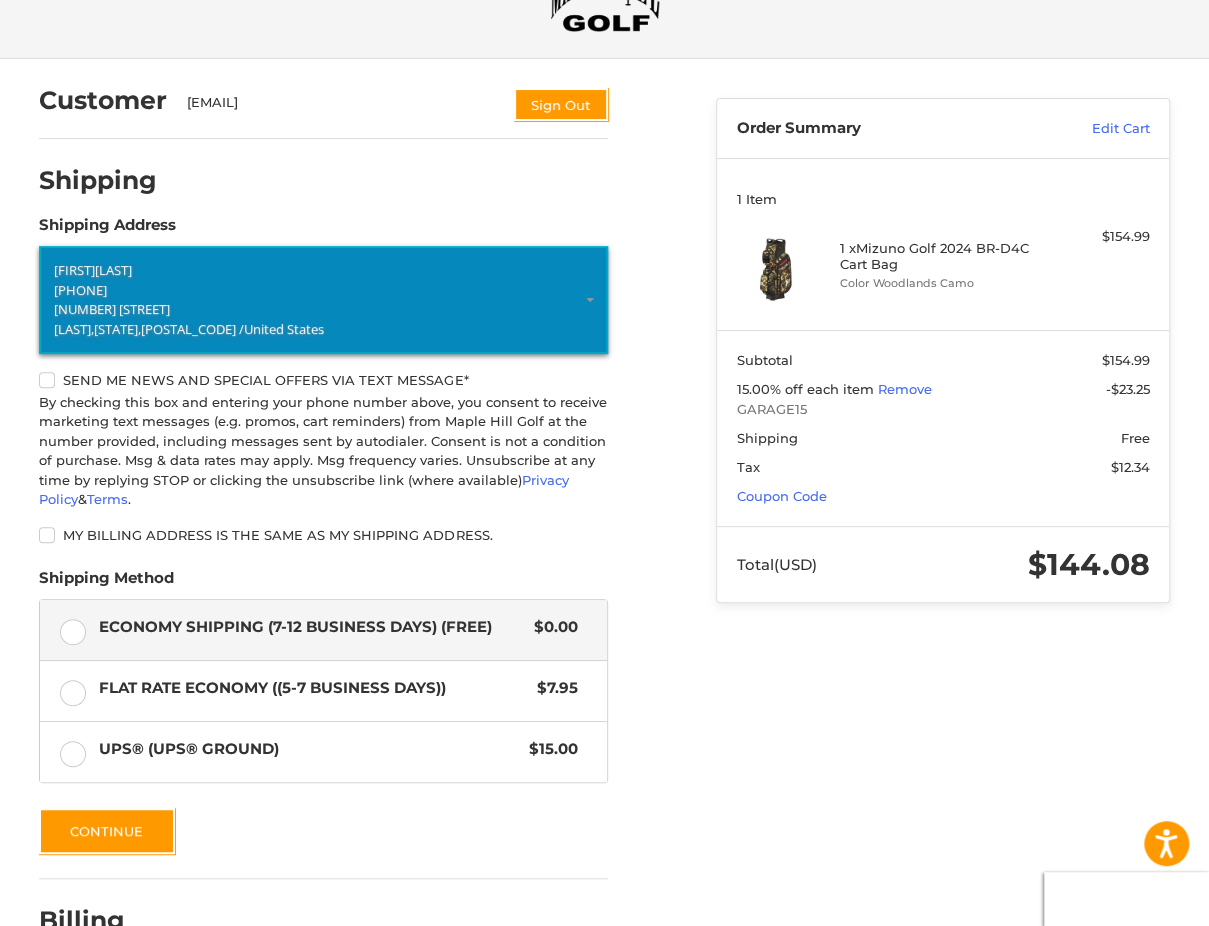 click on "[FIRST] [LAST]" at bounding box center (323, 271) 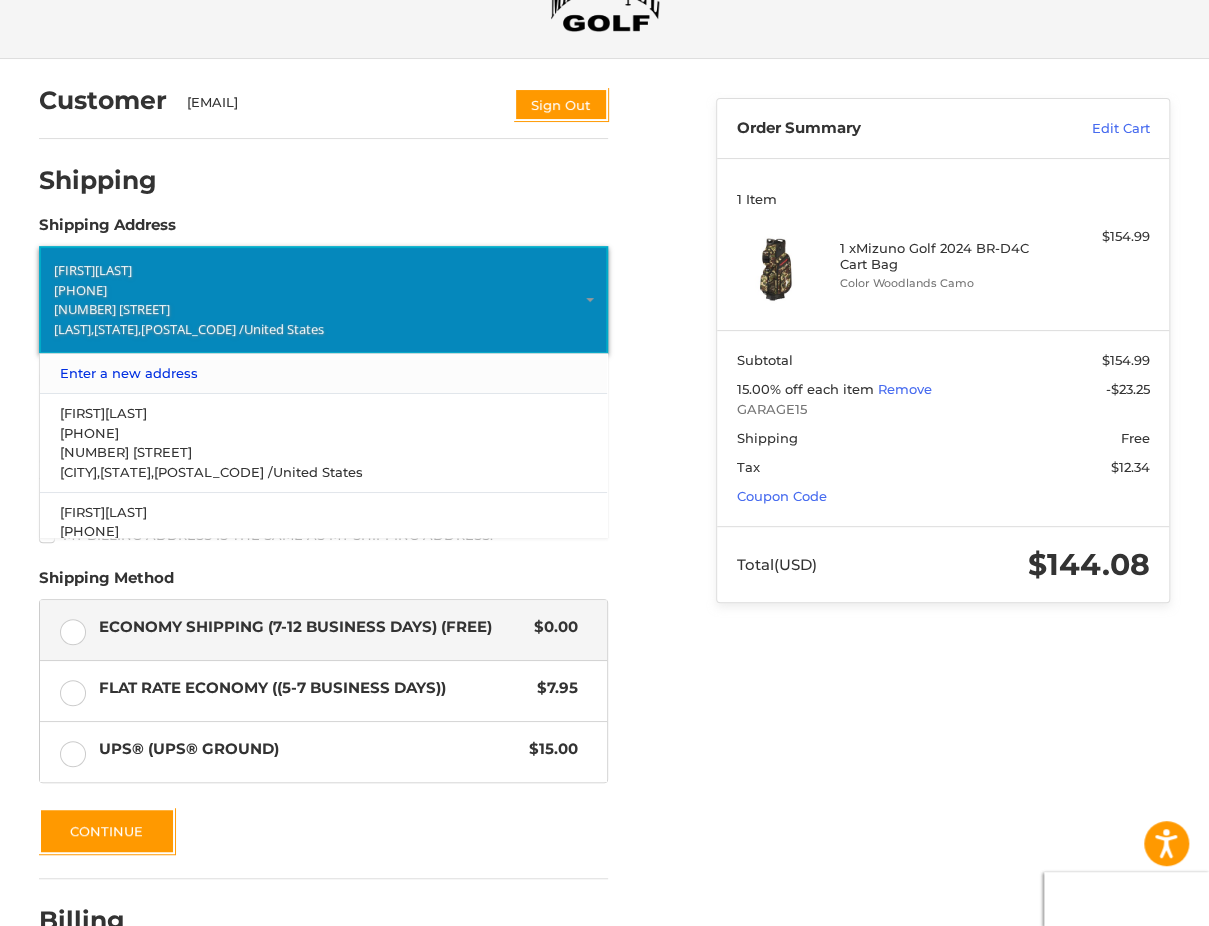 click on "Enter a new address" at bounding box center (324, 373) 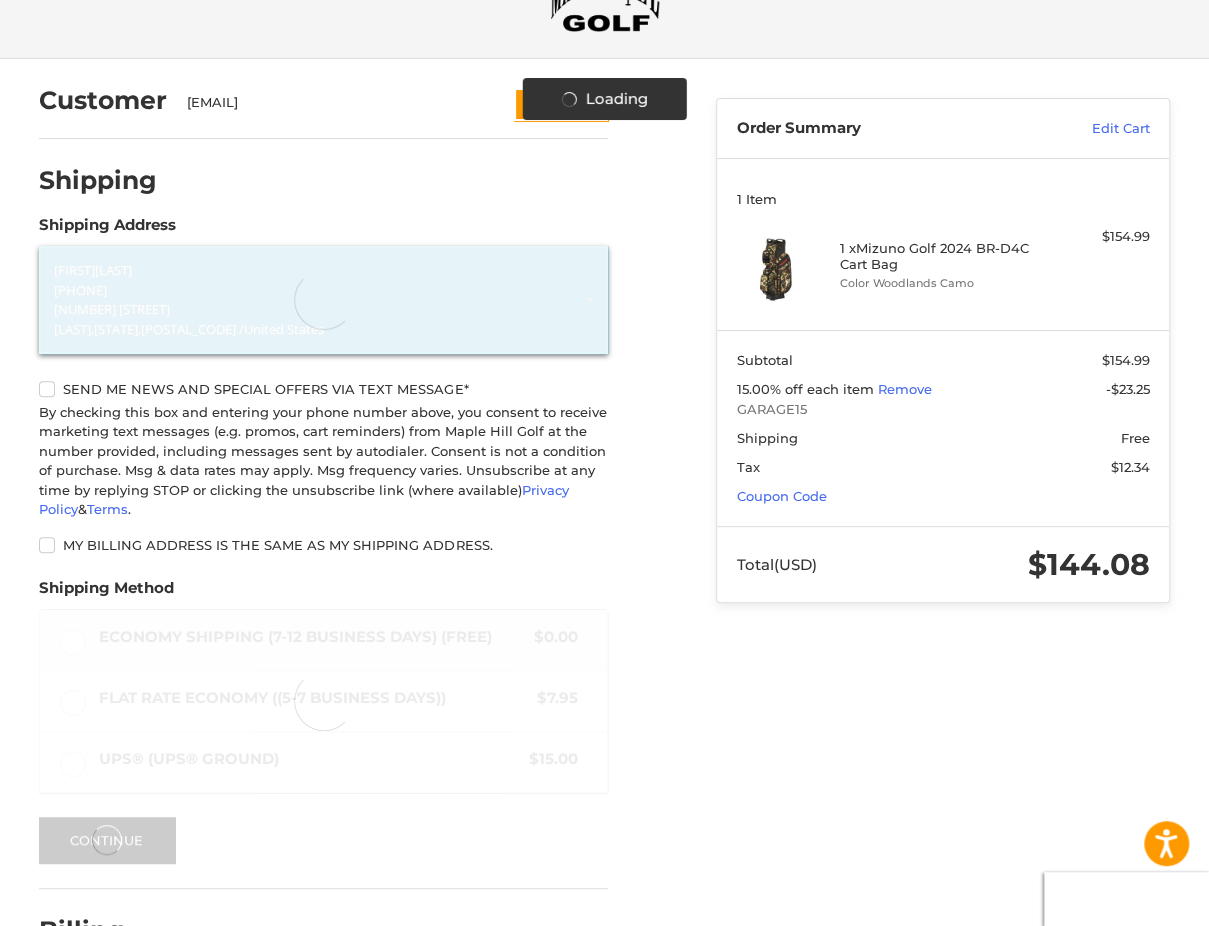 select on "**" 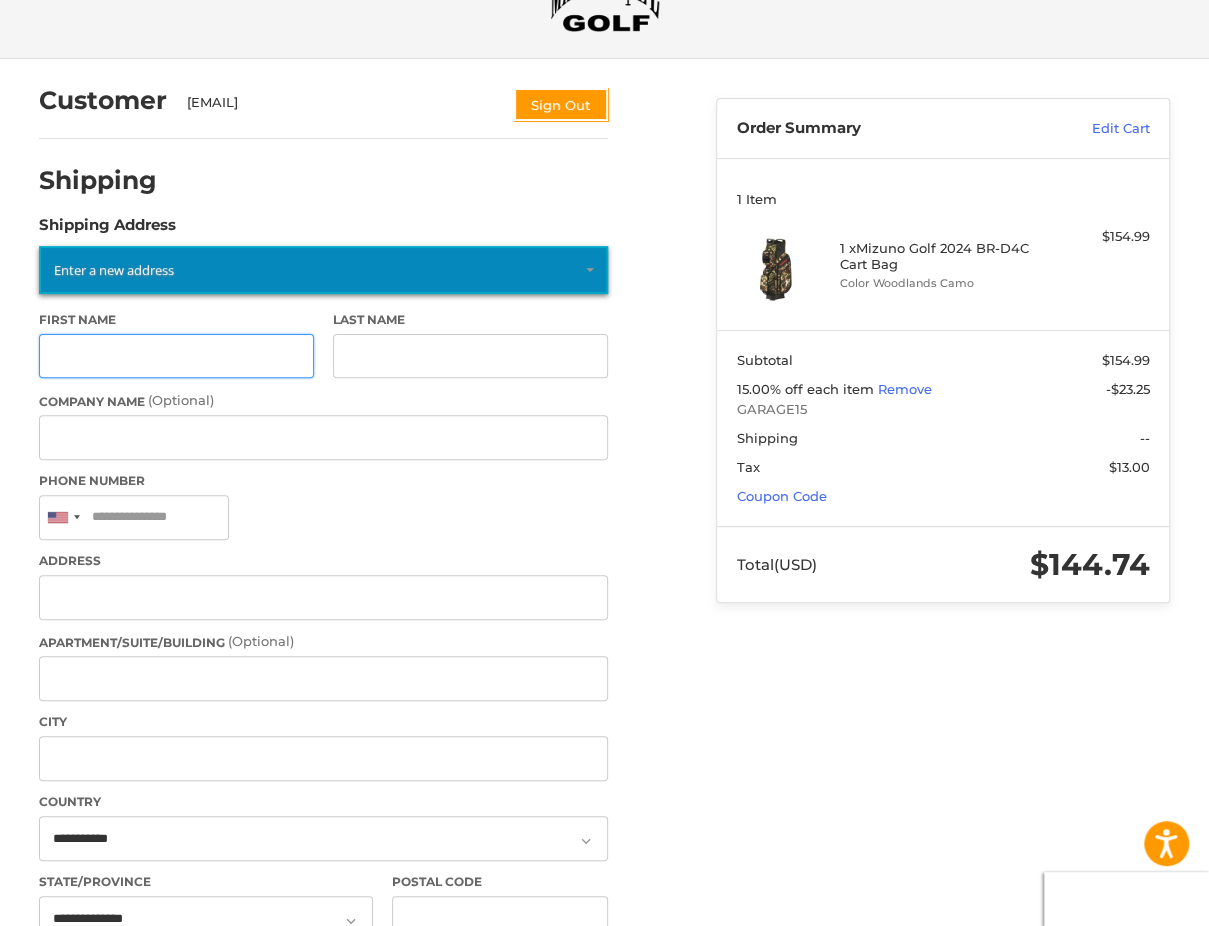 click on "First Name" at bounding box center (176, 356) 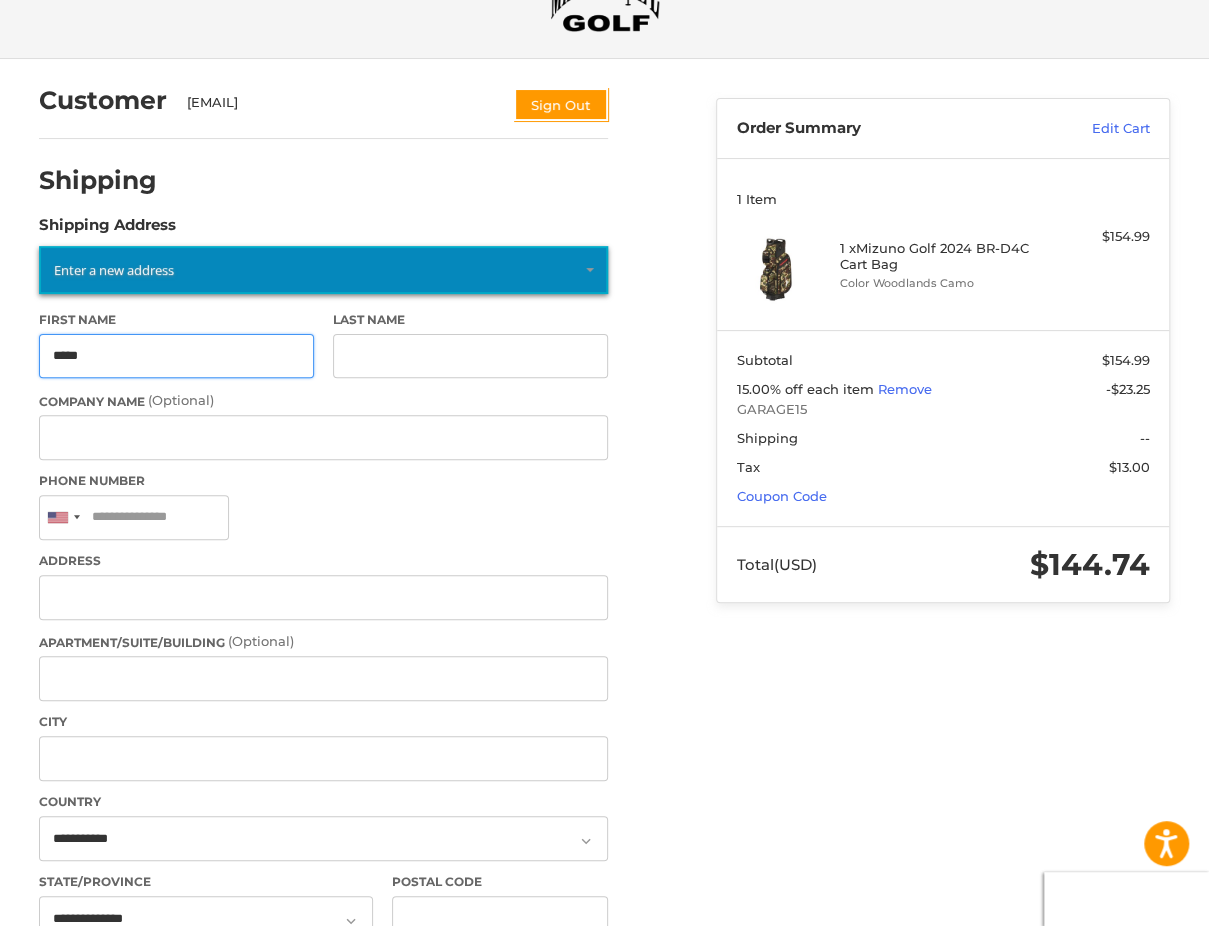 type on "****" 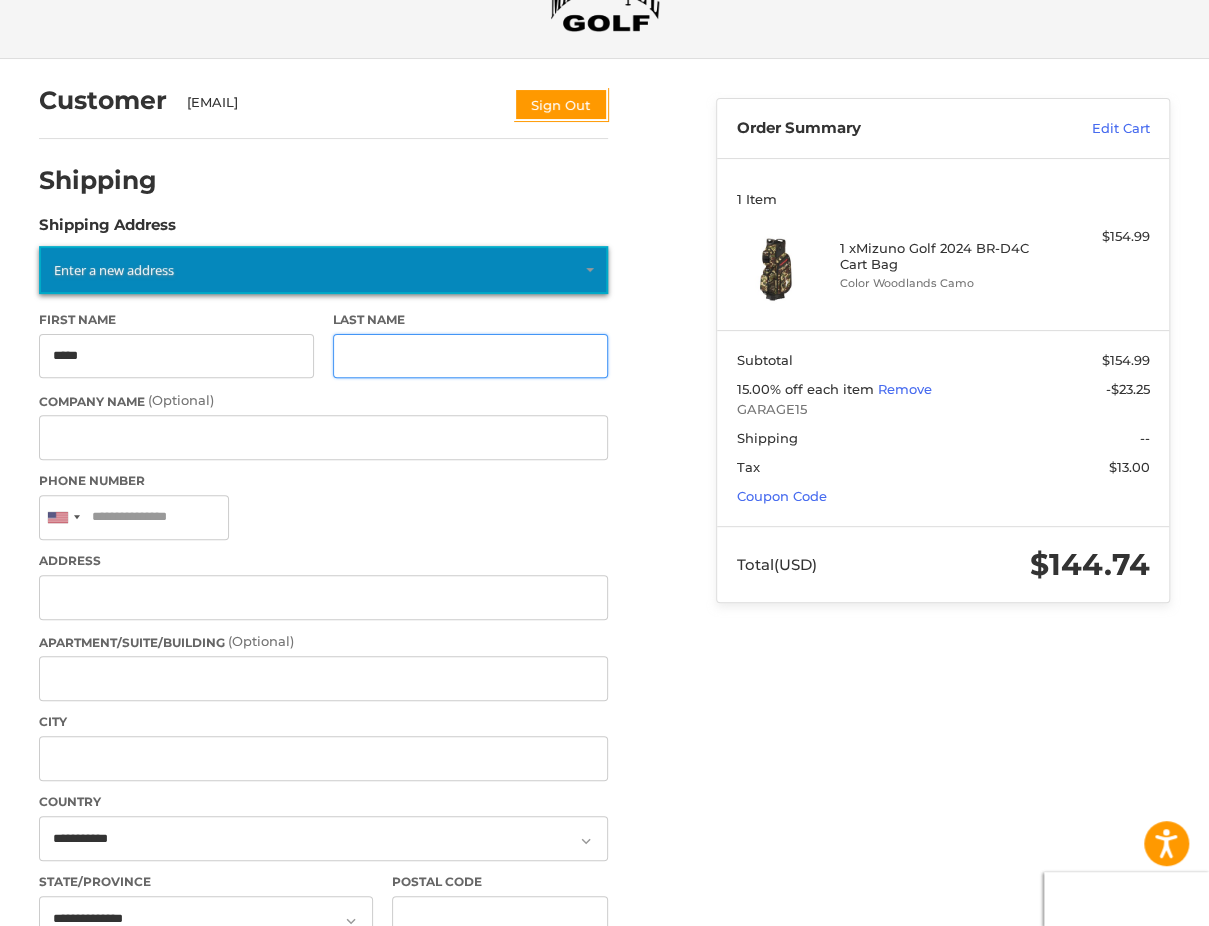 click on "Last Name" at bounding box center (470, 356) 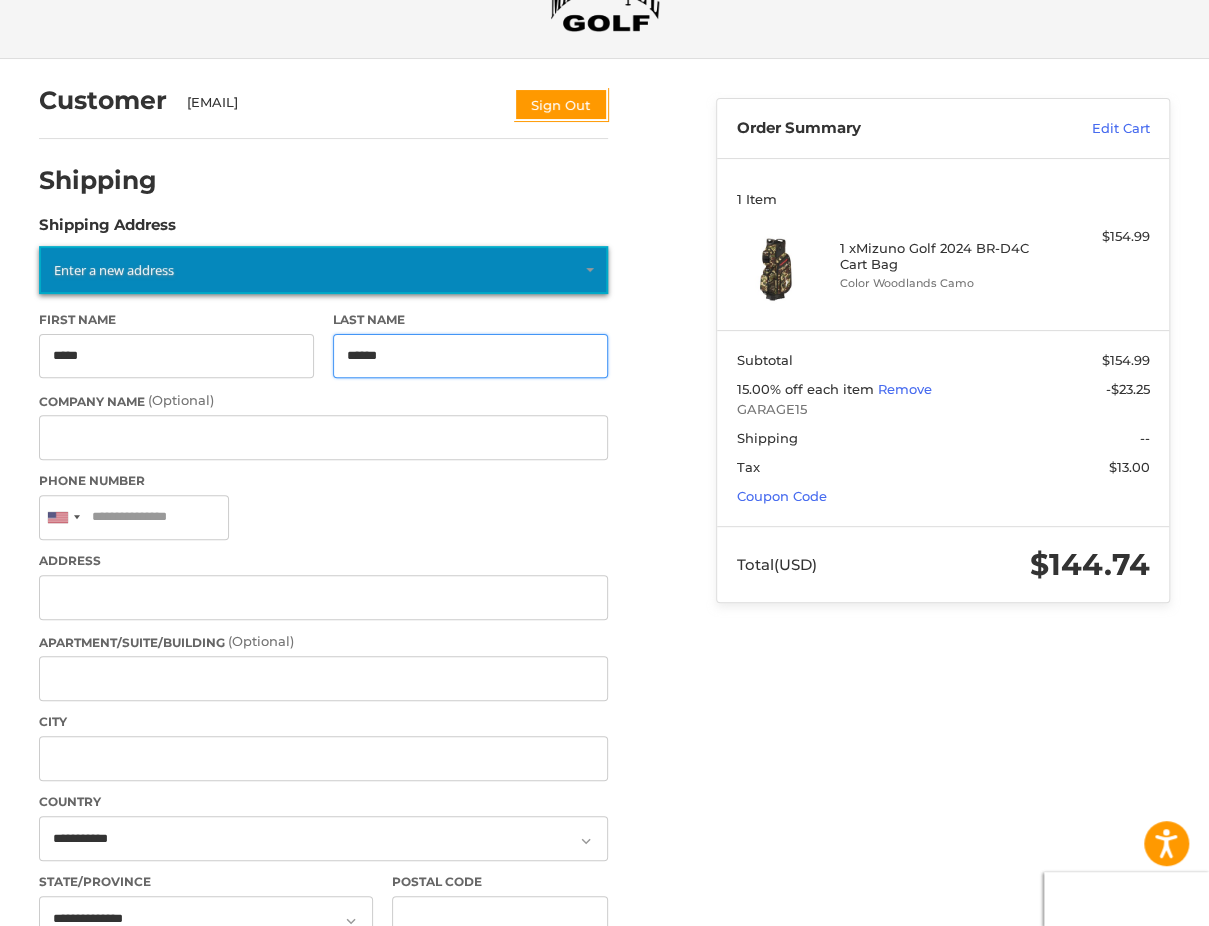 type on "*******" 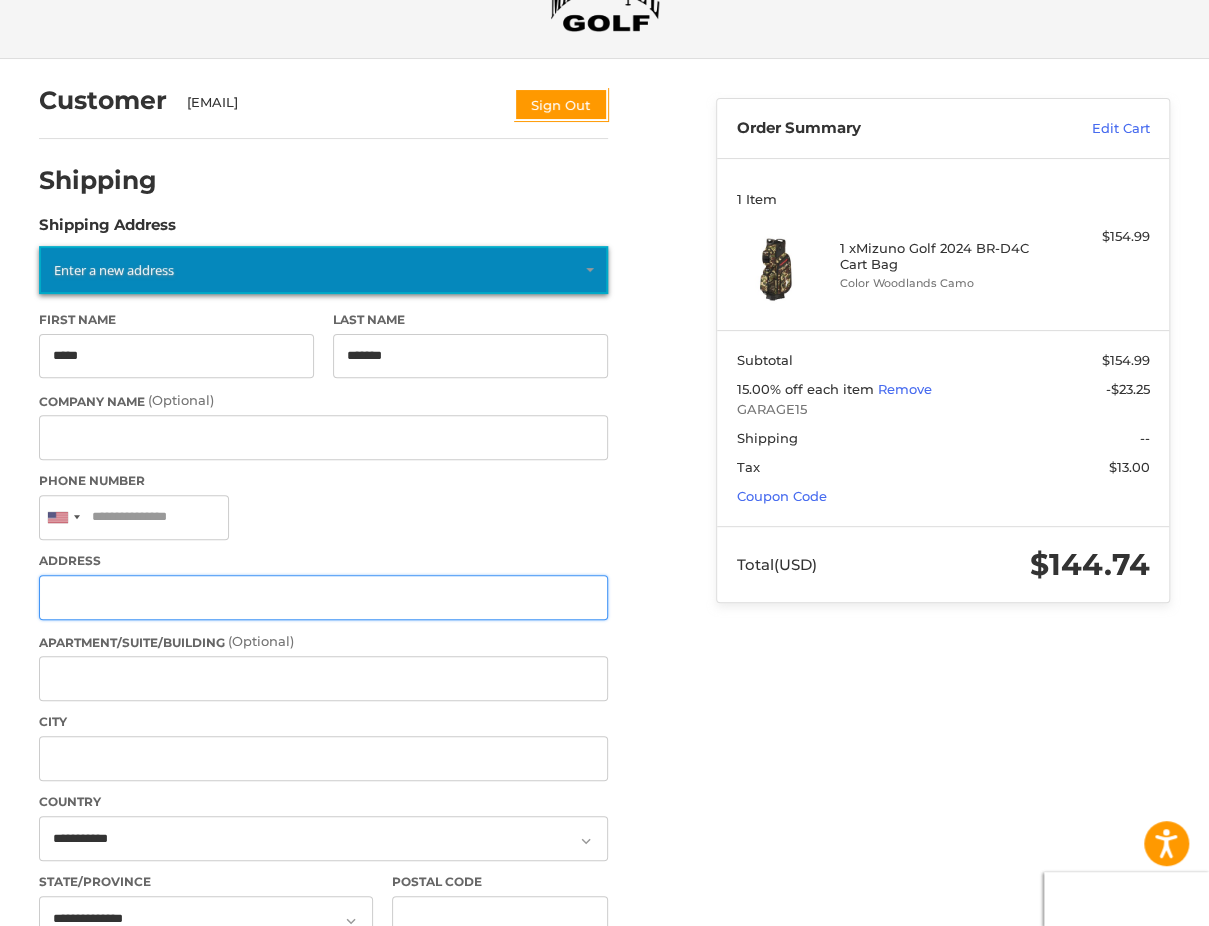 type on "**********" 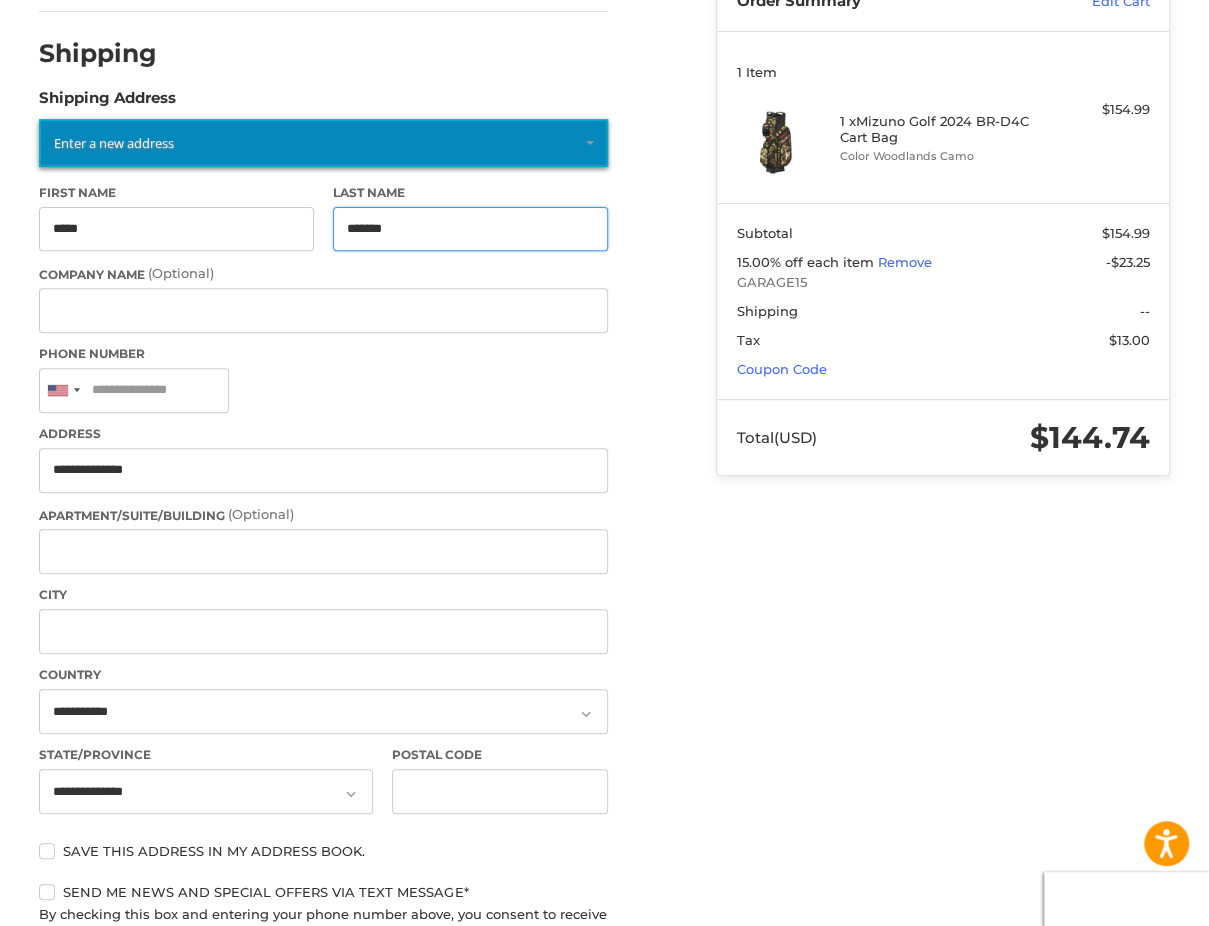 scroll, scrollTop: 231, scrollLeft: 0, axis: vertical 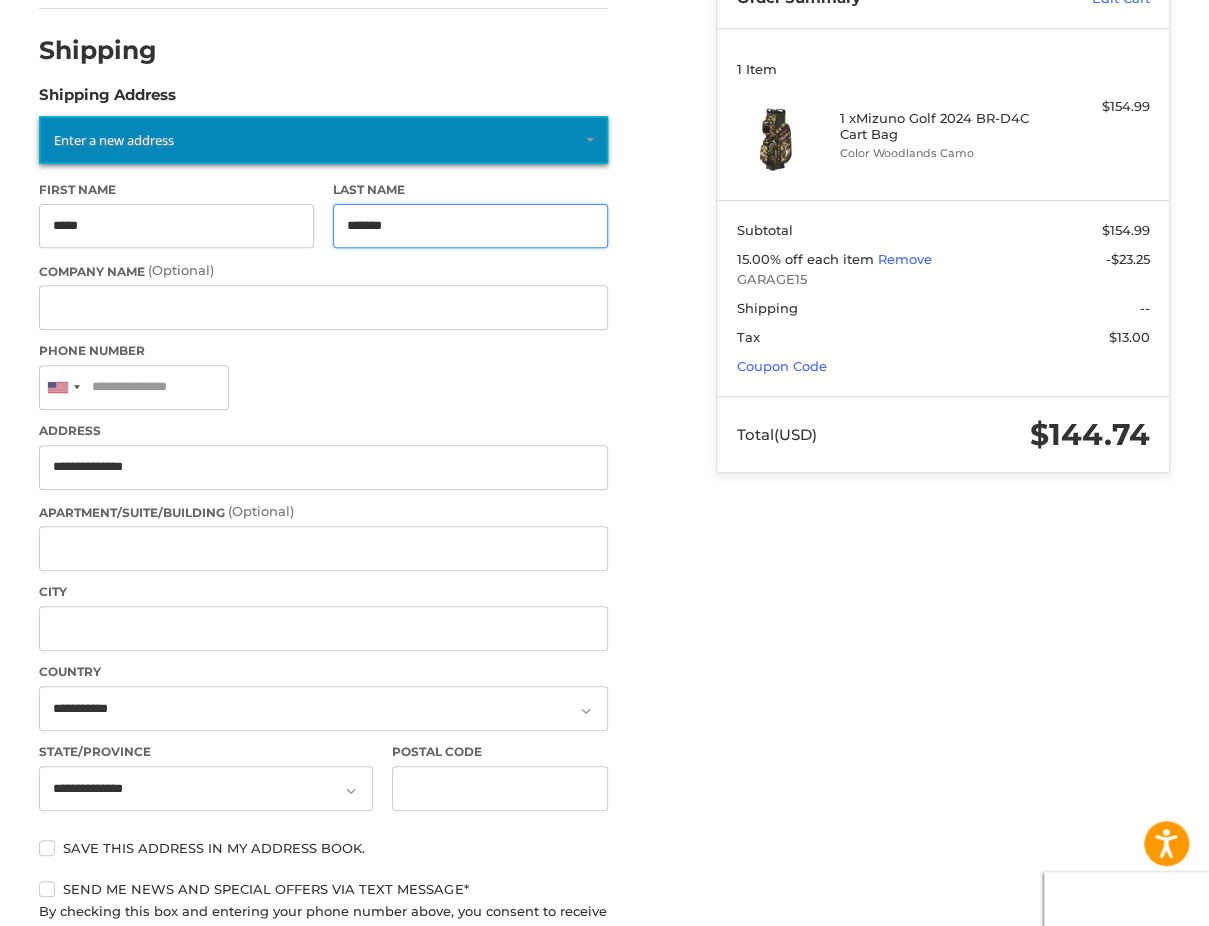 type on "*******" 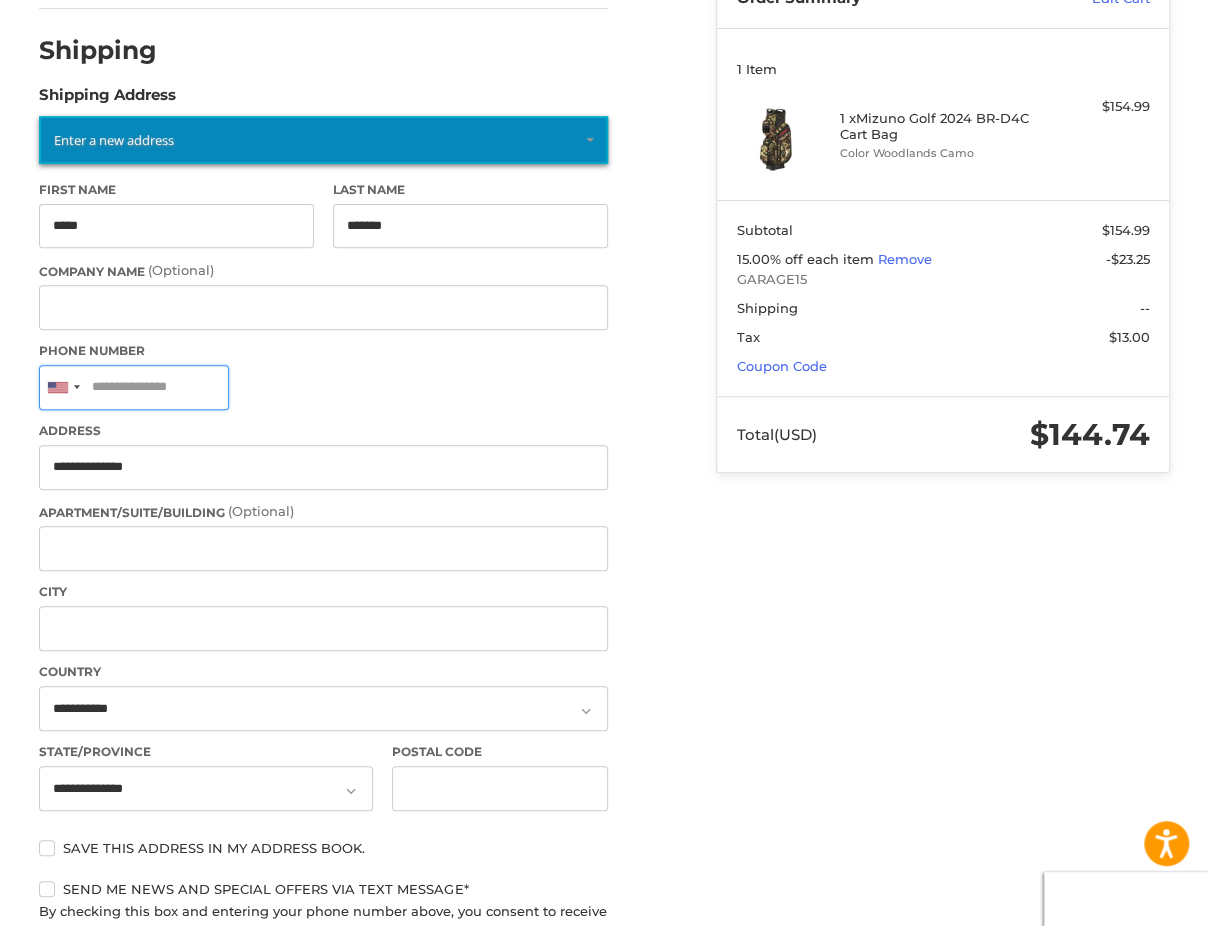 click on "Phone Number" at bounding box center [134, 387] 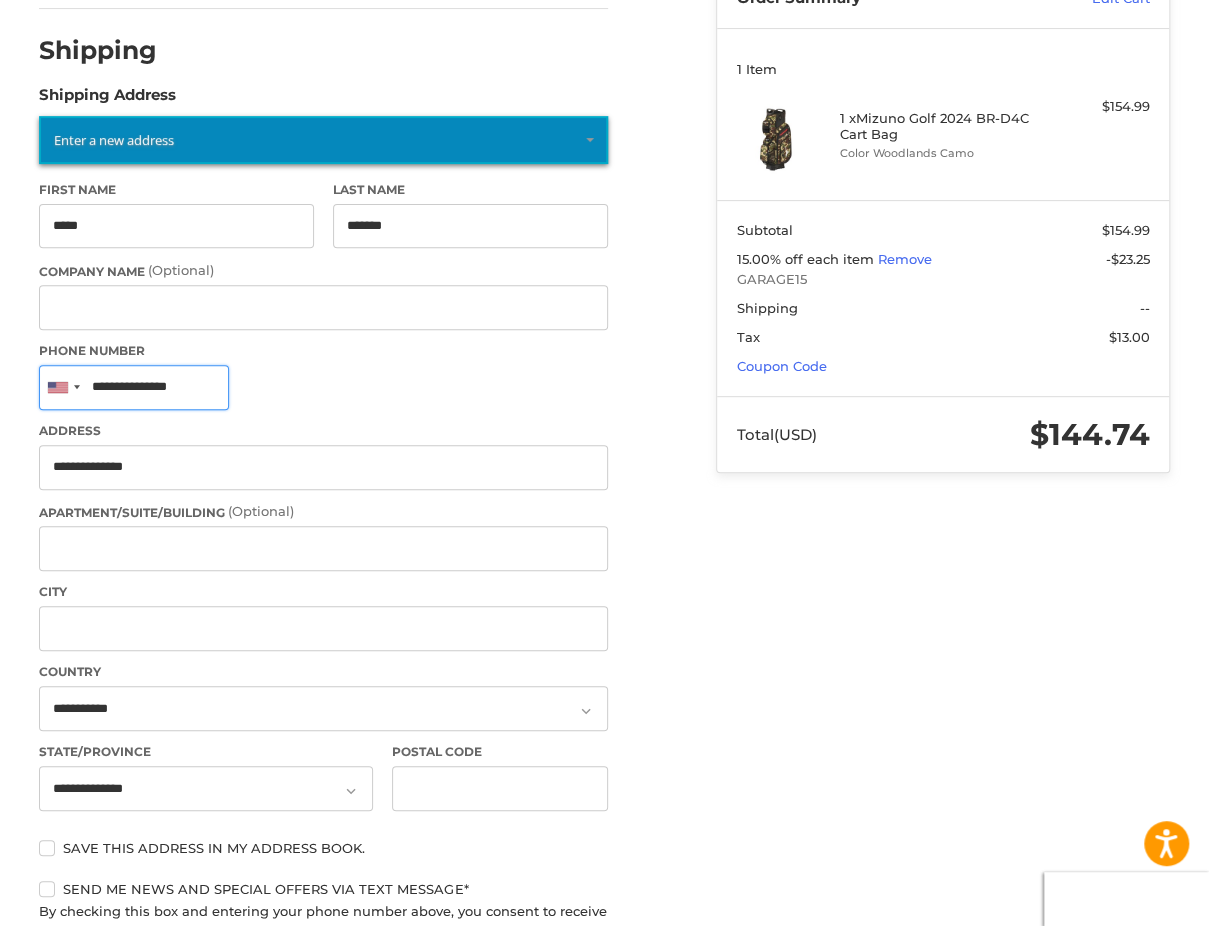 type on "**********" 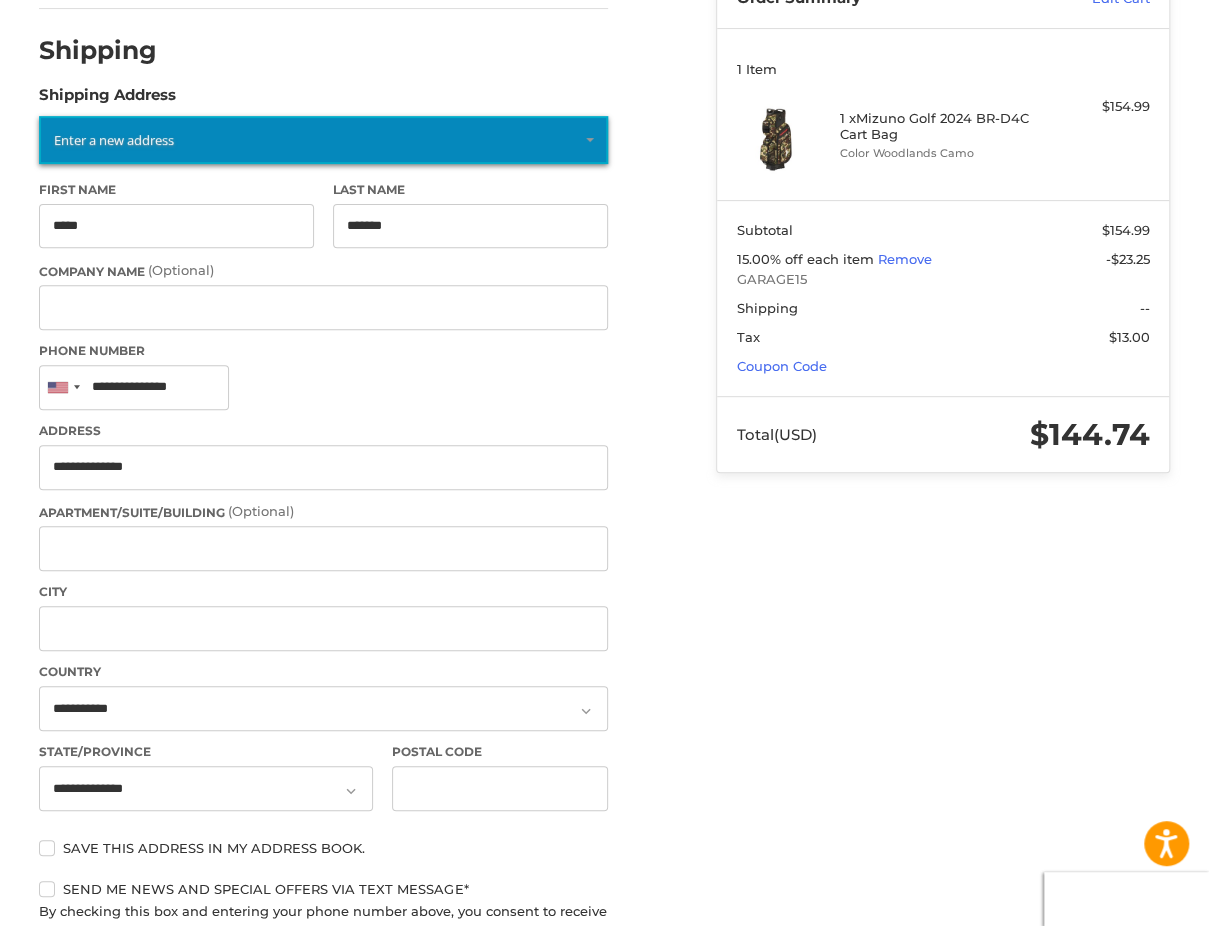 click on "Phone Number United States +1 Afghanistan (‫افغانستان‬‎) +93 Albania (Shqipëri) +355 Algeria (‫الجزائر‬‎) +213 American Samoa +1 Andorra +376 Angola +244 Anguilla +1 Antigua and Barbuda +1 Argentina +54 Armenia (Հայաստան) +374 Aruba +297 Ascension Island +247 Australia +61 Austria (Österreich) +43 Azerbaijan (Azərbaycan) +994 Bahamas +1 Bahrain (‫البحرين‬‎) +973 Bangladesh (বাংলাদেশ) +880 Barbados +1 Belarus (Беларусь) +375 Belgium (België) +32 Belize +501 Benin (Bénin) +229 Bermuda +1 Bhutan (འབྲུག) +975 Bolivia +591 Bosnia and Herzegovina (Босна и Херцеговина) +387 Botswana +267 Brazil (Brasil) +55 British Indian Ocean Territory +246 British Virgin Islands +1 Brunei +673 Bulgaria (България) +359 Burkina Faso +226 Burundi (Uburundi) +257 Cambodia (កម្ពុជា) +855 Cameroon (Cameroun) +237 Canada +1 Cape Verde (Kabu Verdi) +238 Caribbean Netherlands +599 Cayman Islands +1 +236 +235 Chile" at bounding box center [323, 377] 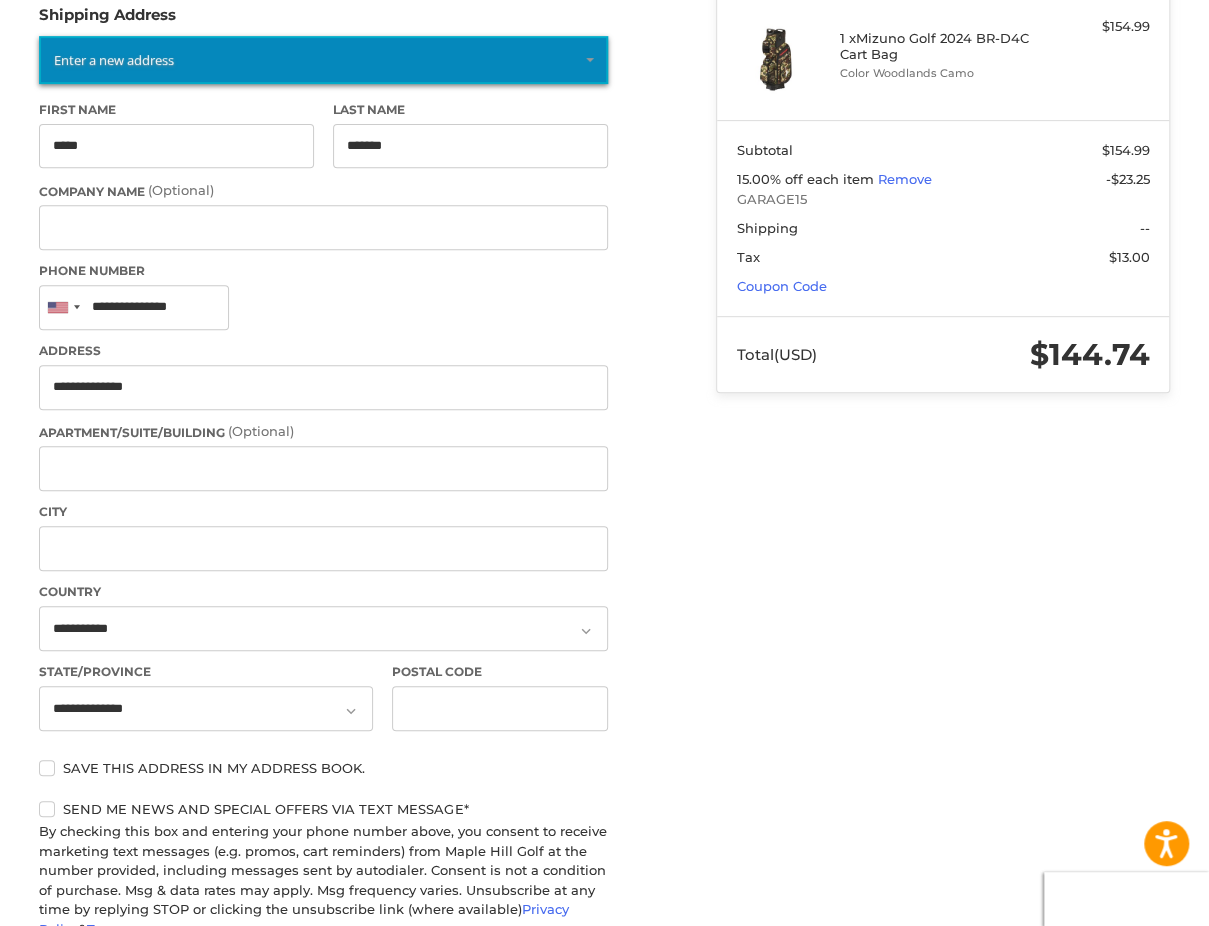 scroll, scrollTop: 316, scrollLeft: 0, axis: vertical 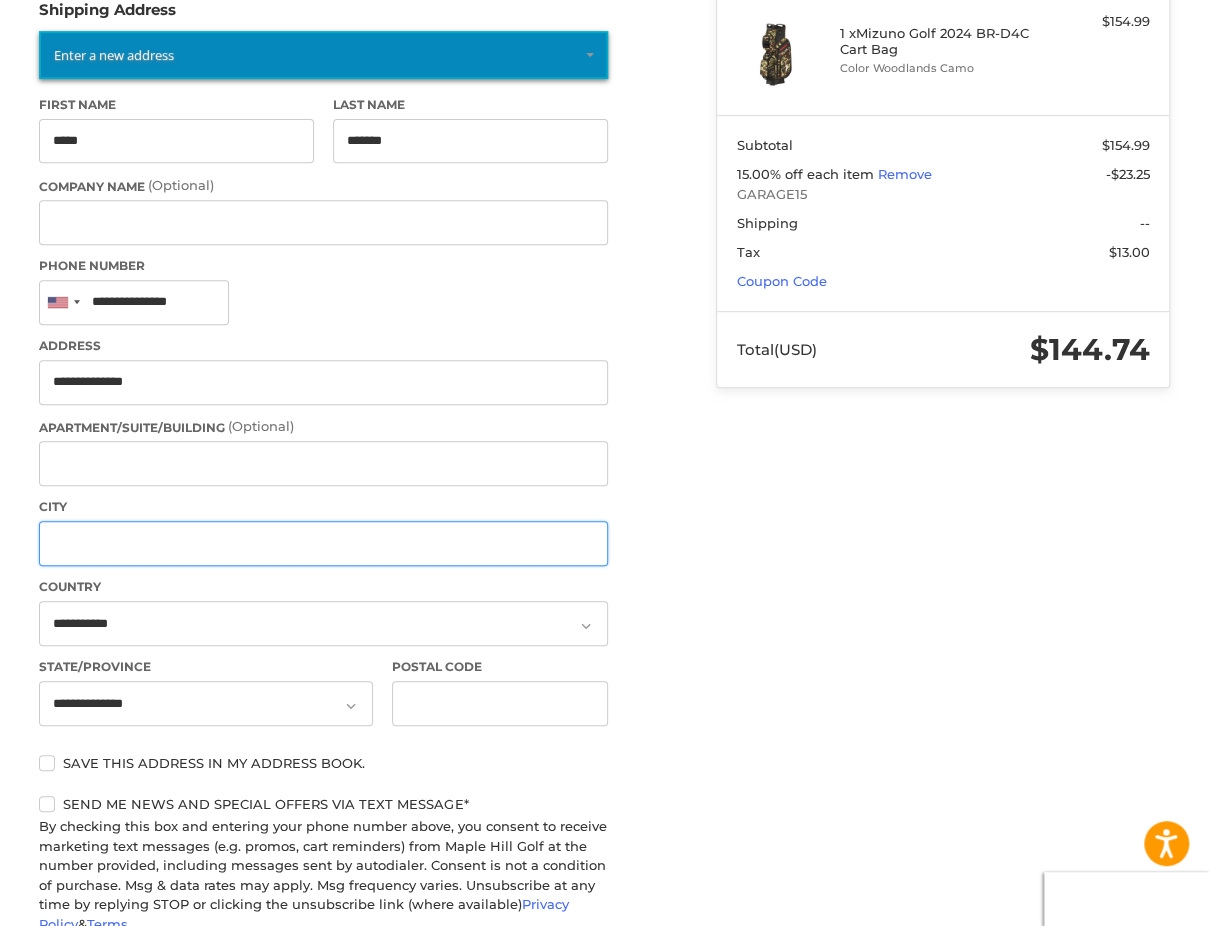 click on "City" at bounding box center [323, 543] 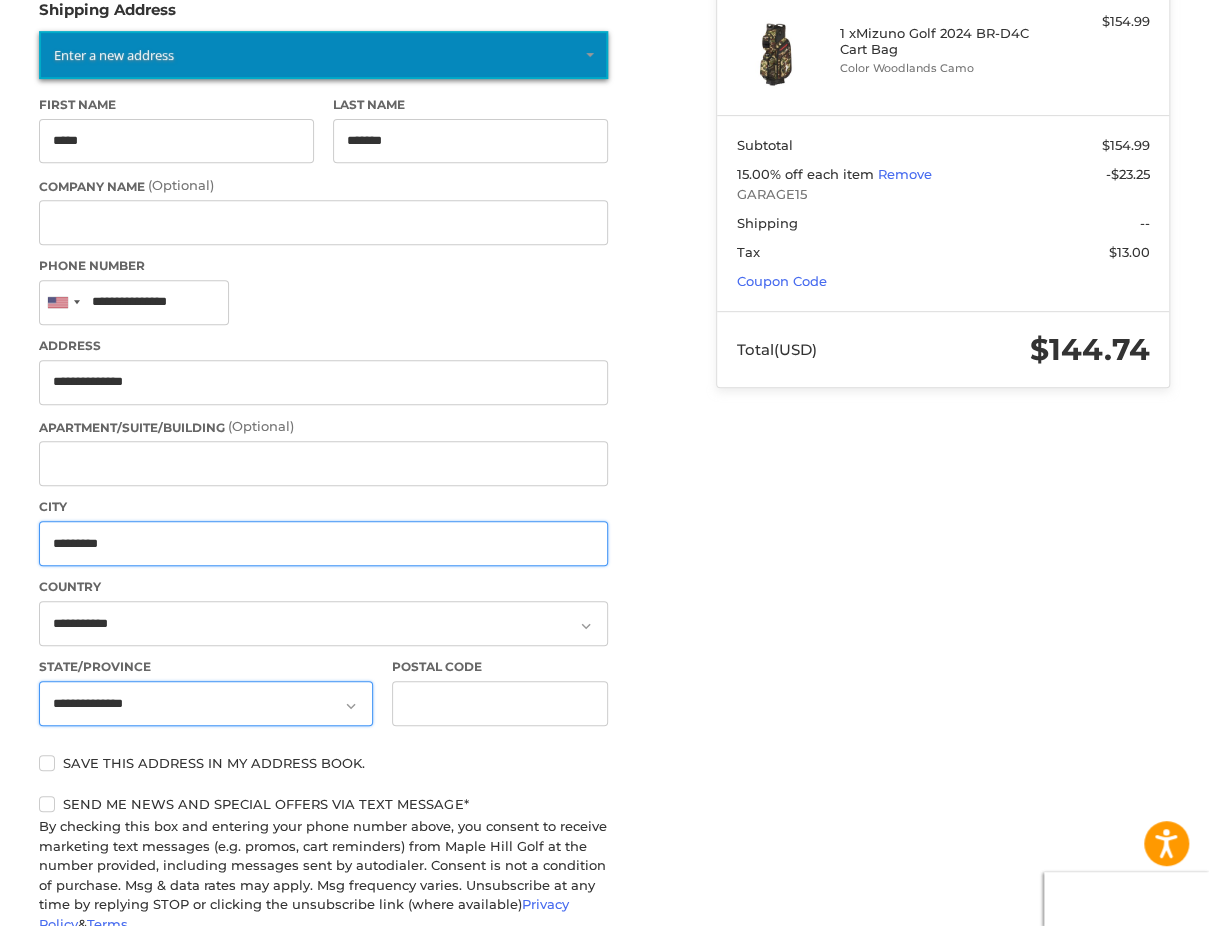 type on "*********" 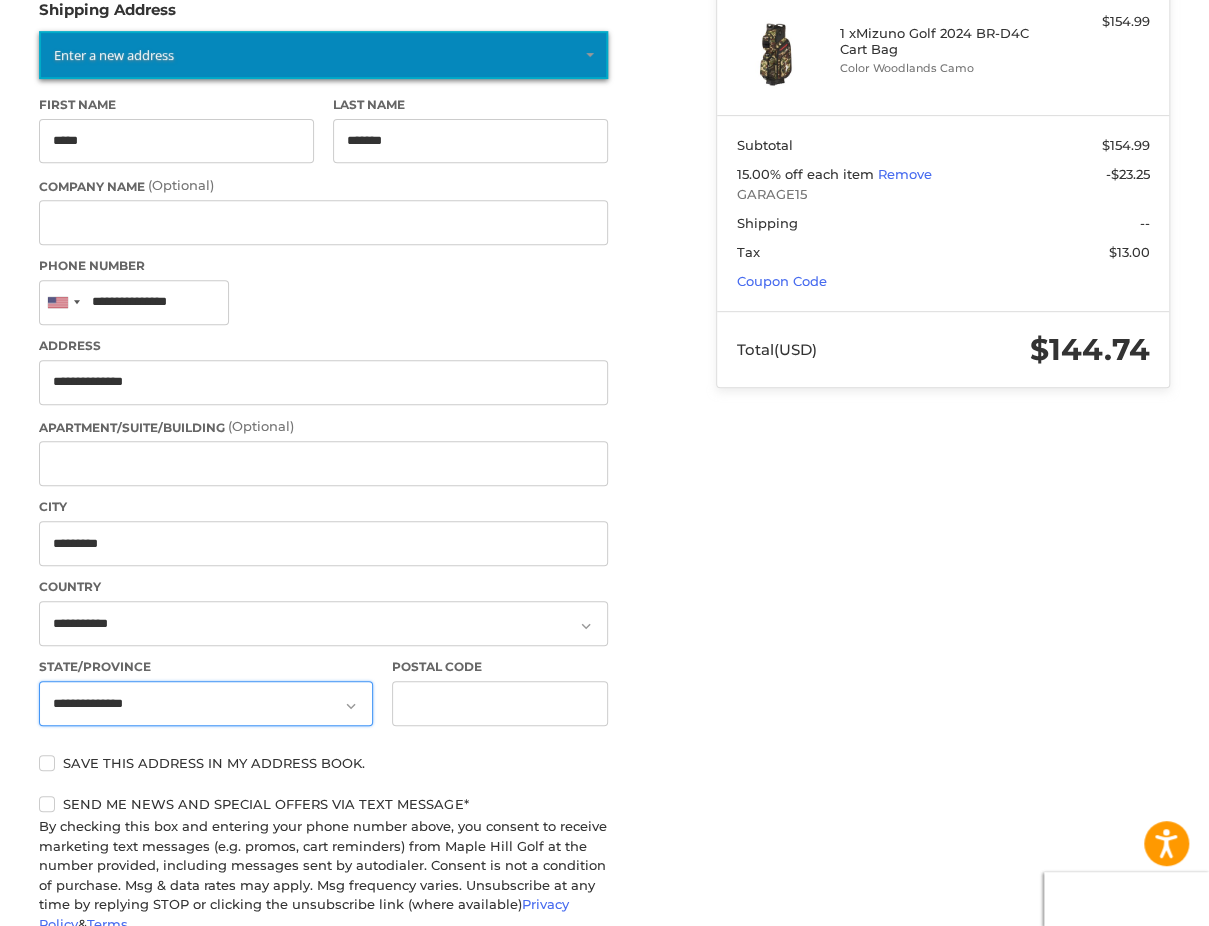 click on "**********" at bounding box center [206, 703] 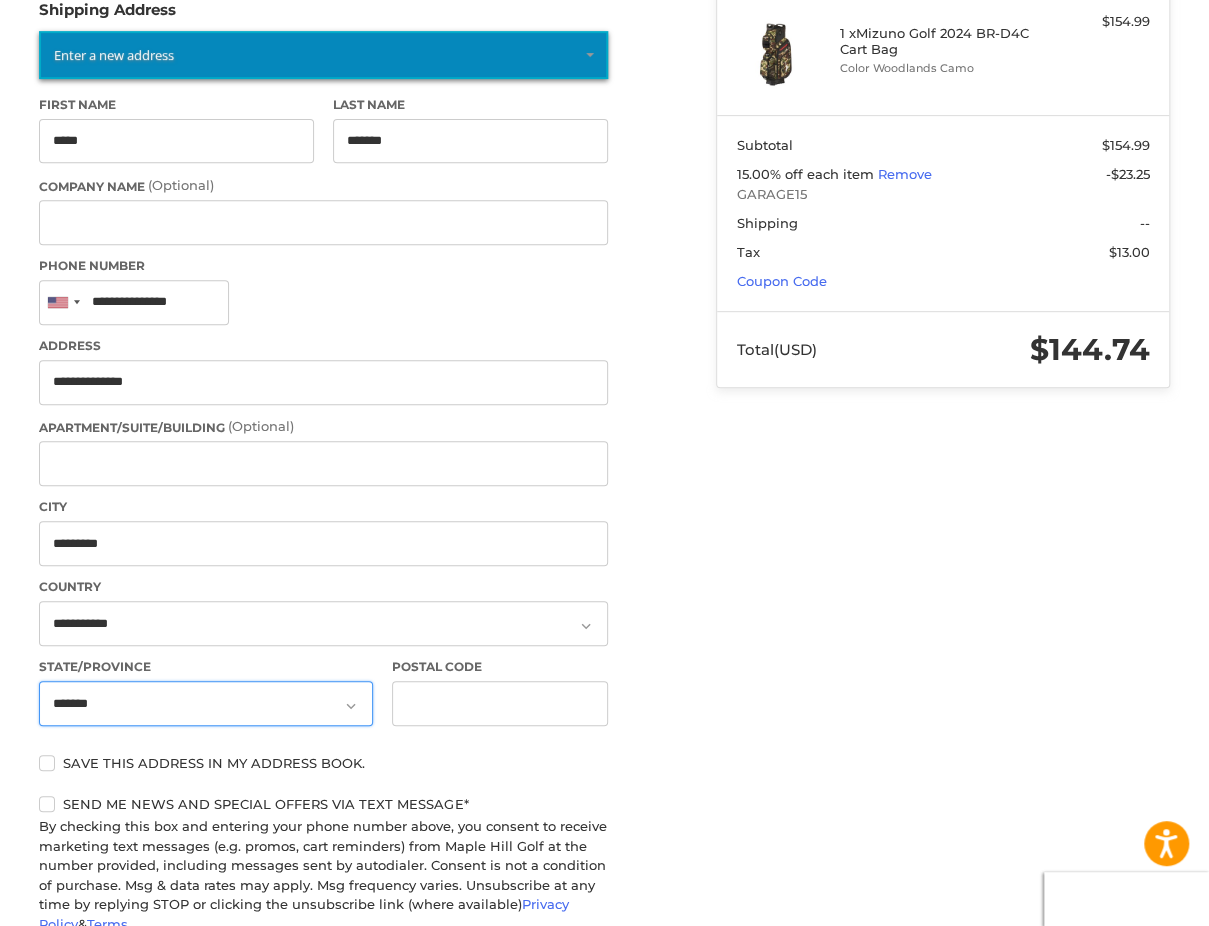 click on "**********" at bounding box center [206, 703] 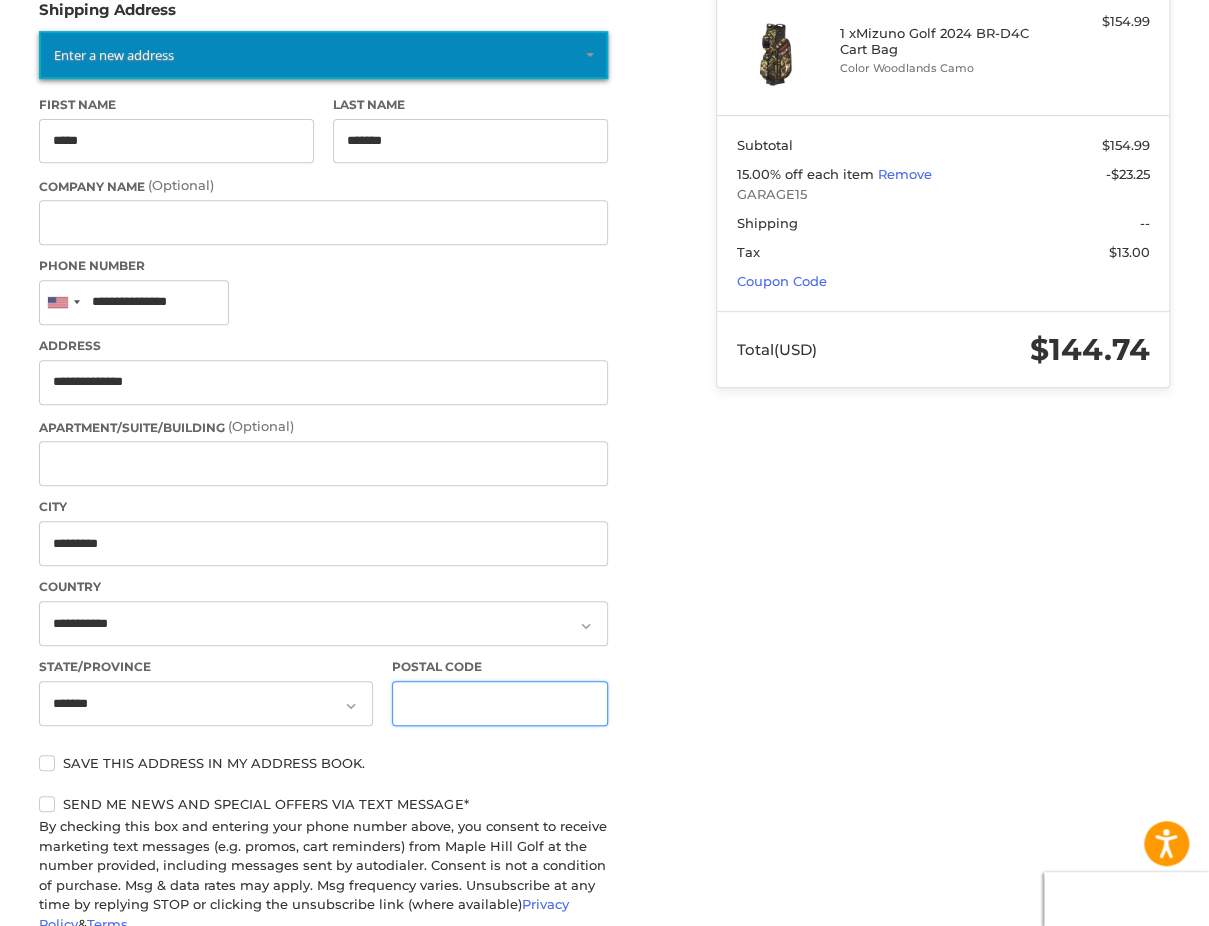 click on "Postal Code" at bounding box center (500, 703) 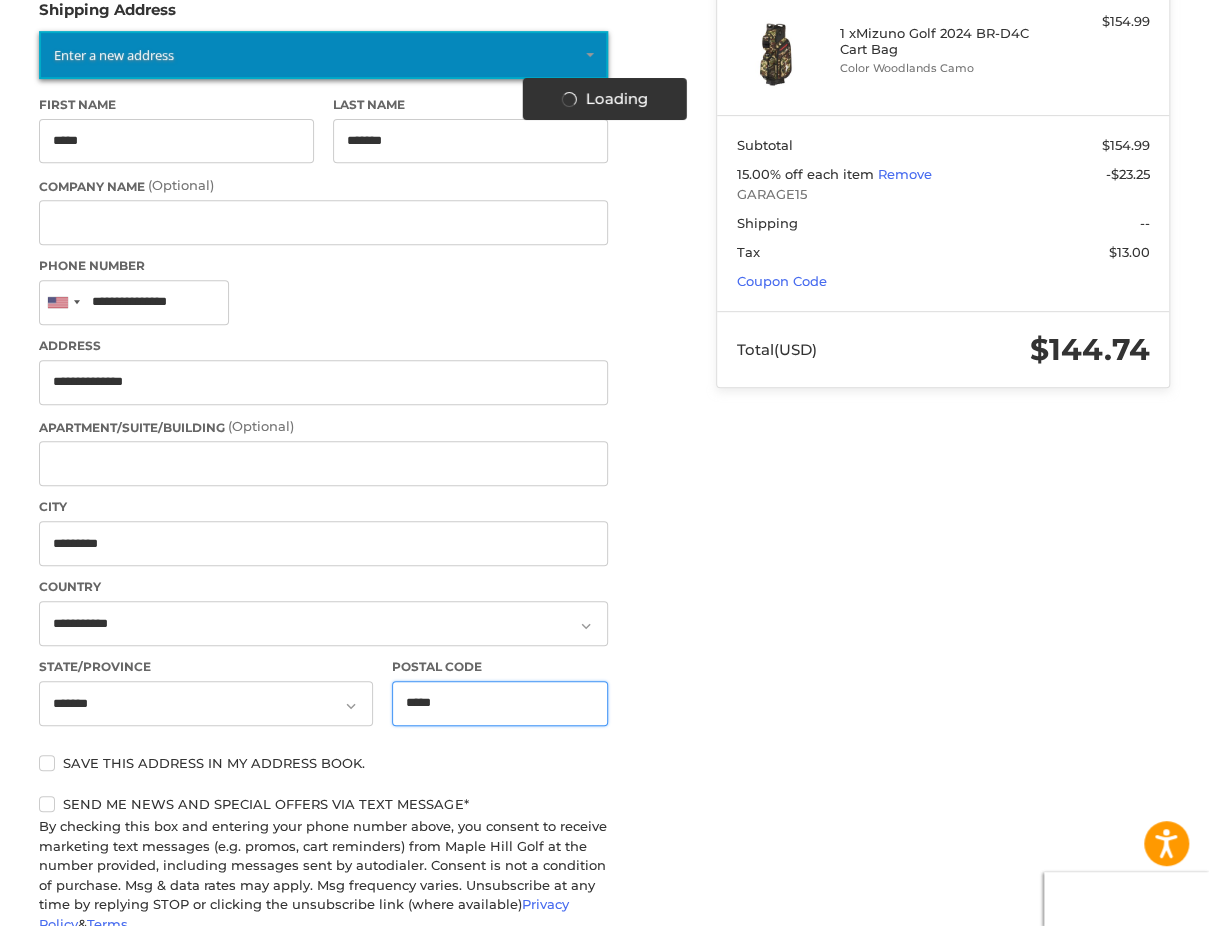 type on "*****" 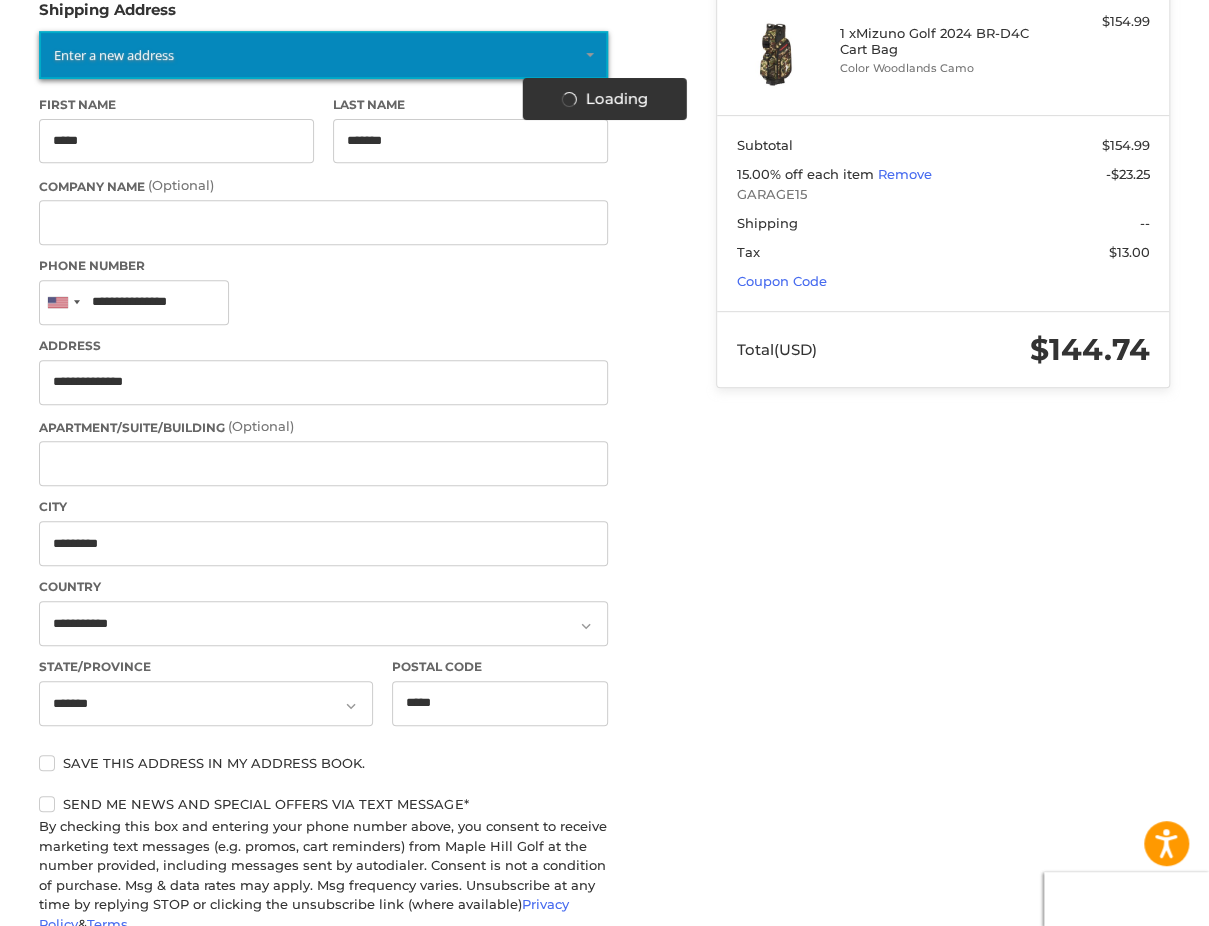 click on "Apartment/Suite/Building   (Optional)" at bounding box center (323, 453) 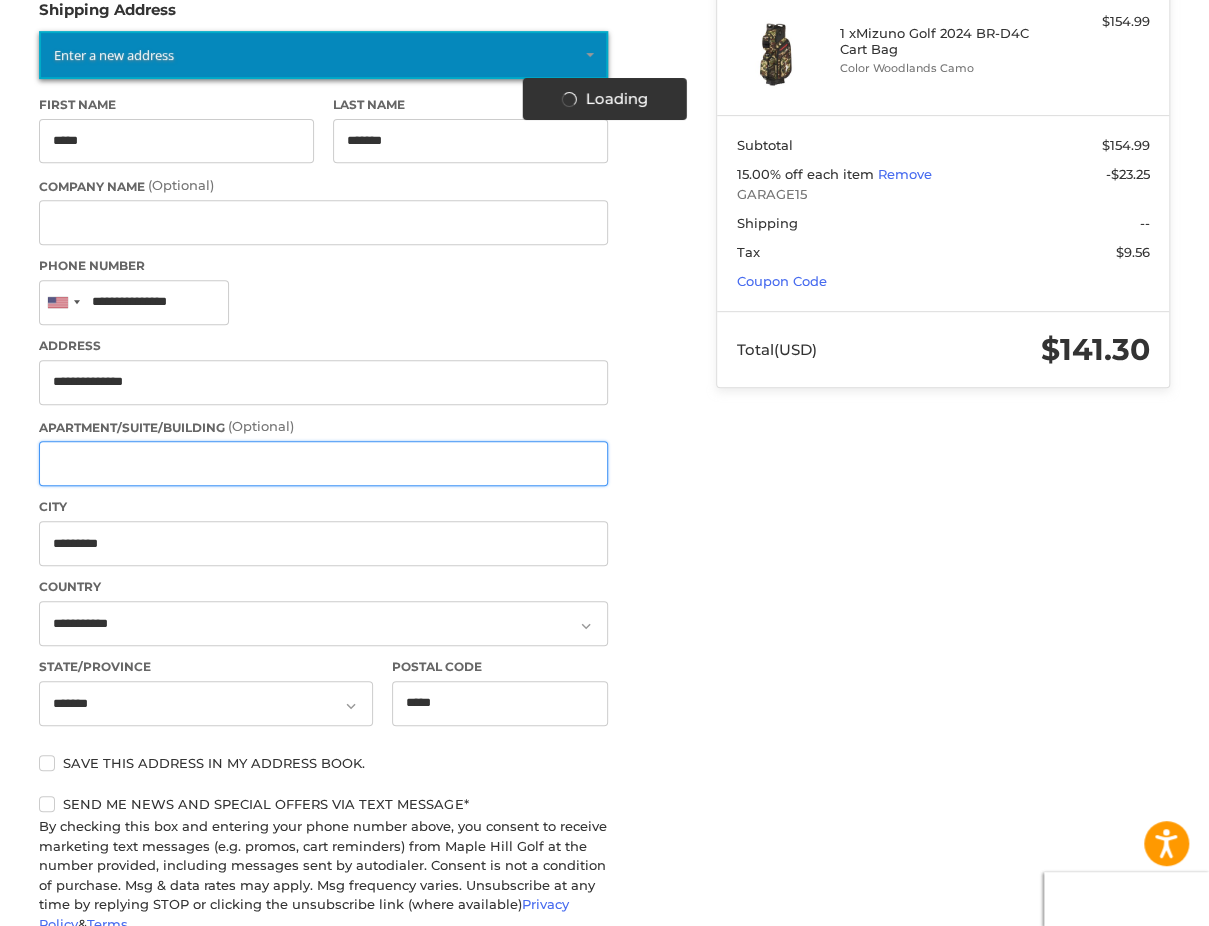 click on "Apartment/Suite/Building   (Optional)" at bounding box center (323, 463) 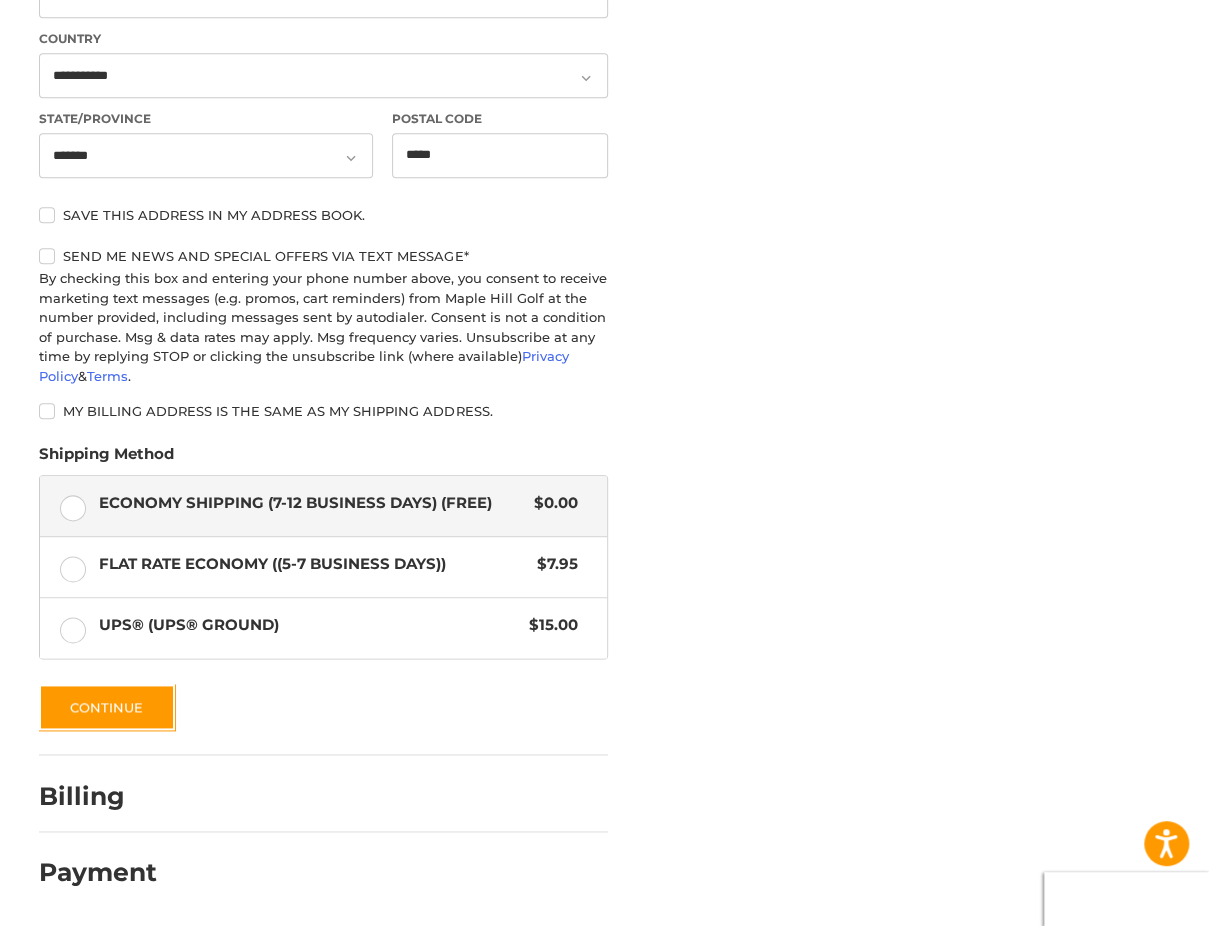 scroll, scrollTop: 866, scrollLeft: 0, axis: vertical 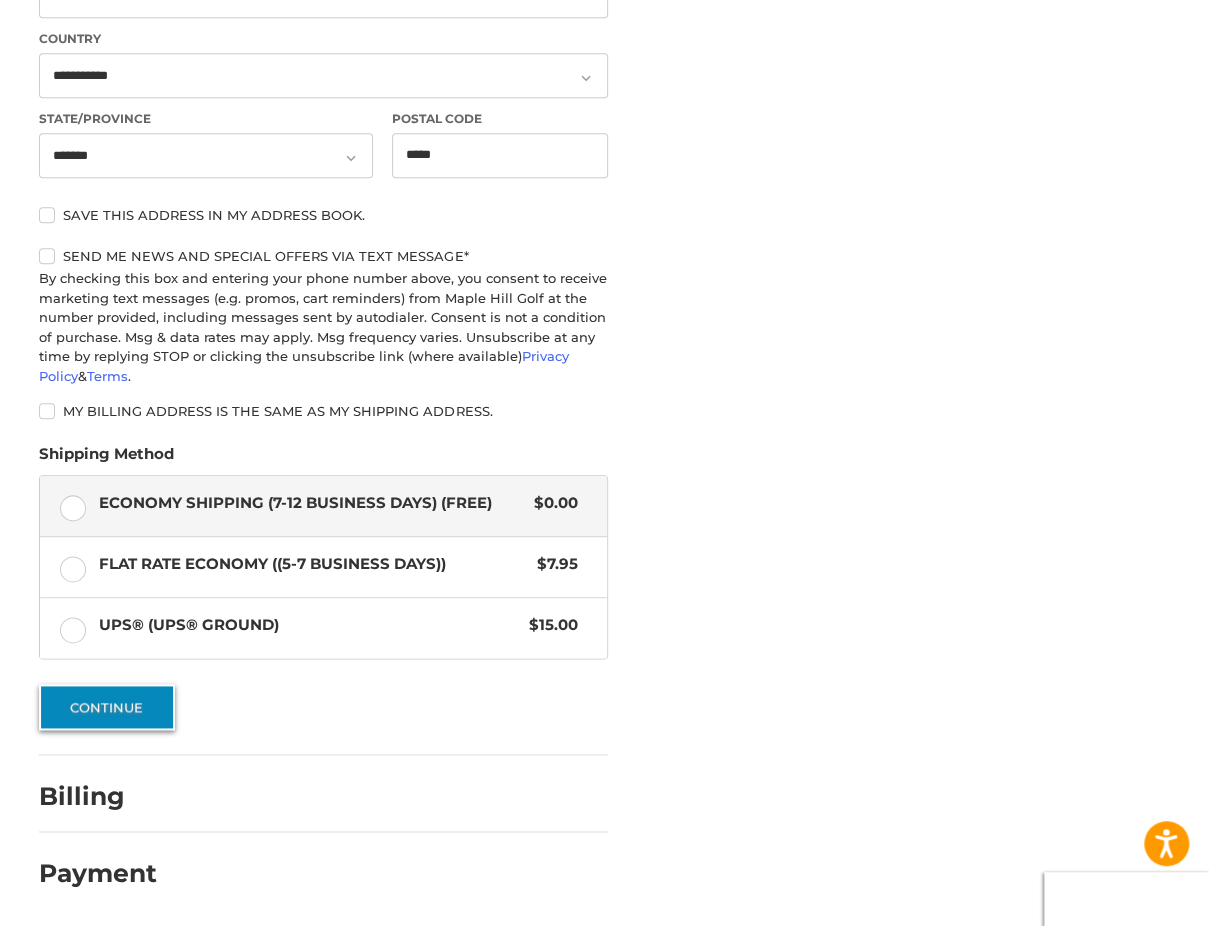 click on "Continue" at bounding box center (107, 707) 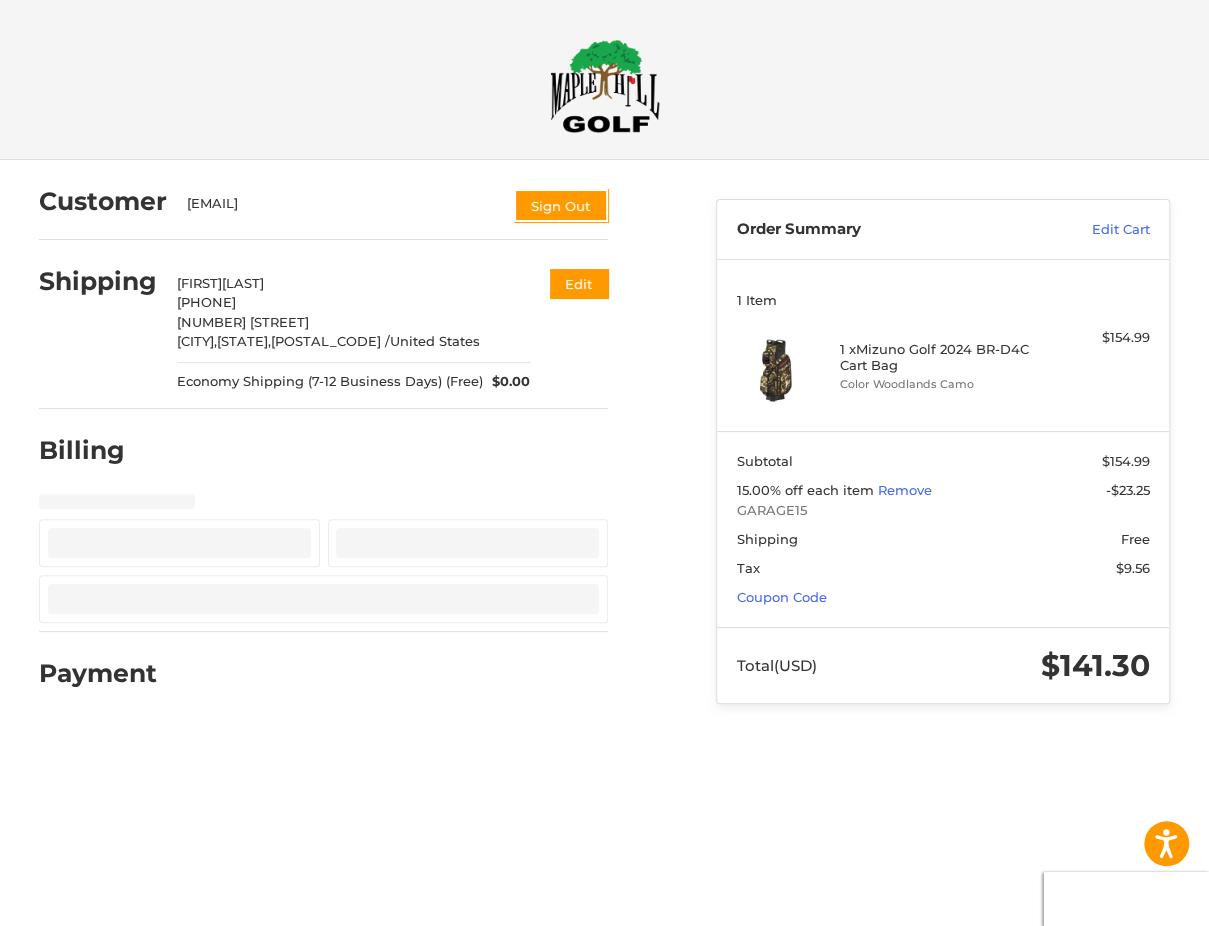 scroll, scrollTop: 0, scrollLeft: 0, axis: both 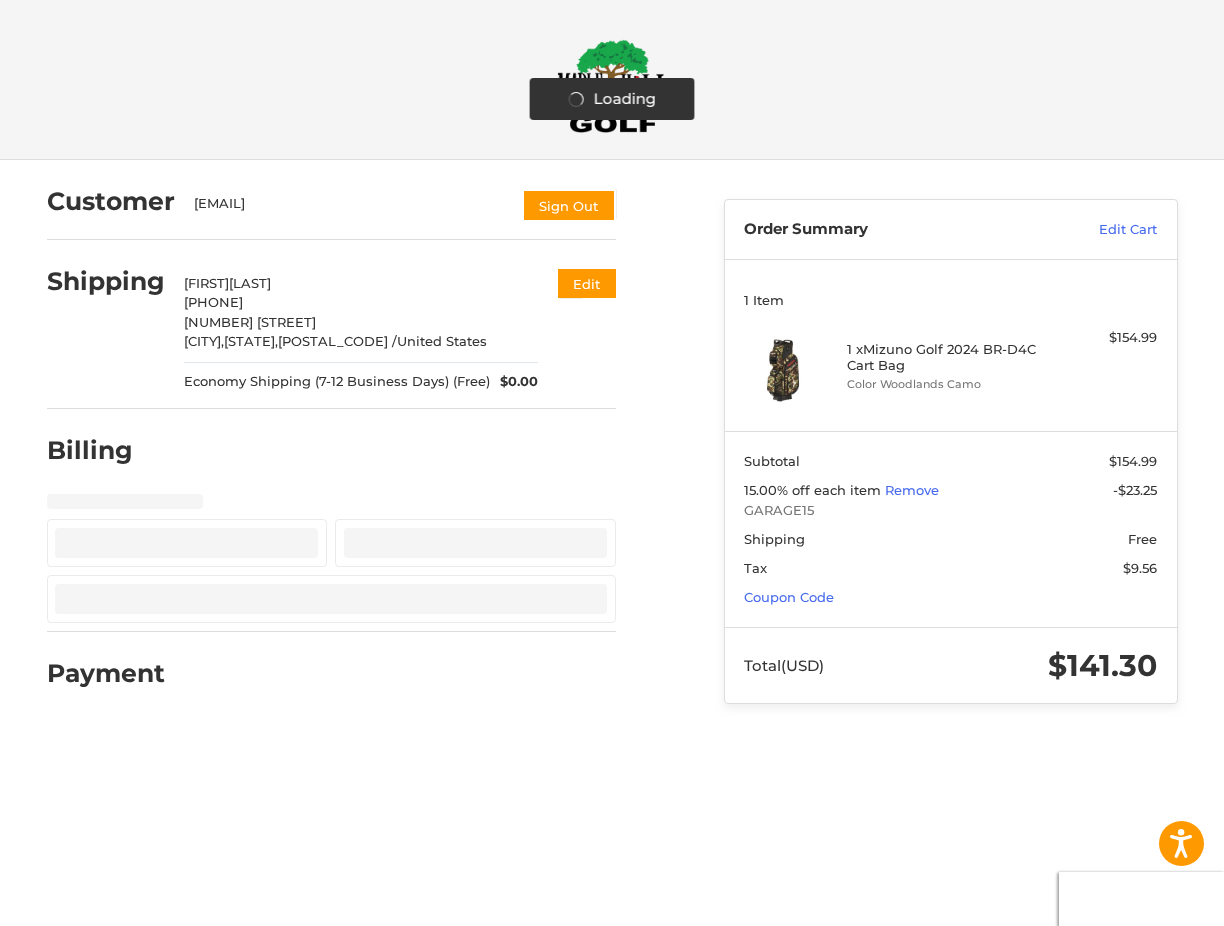 select on "**" 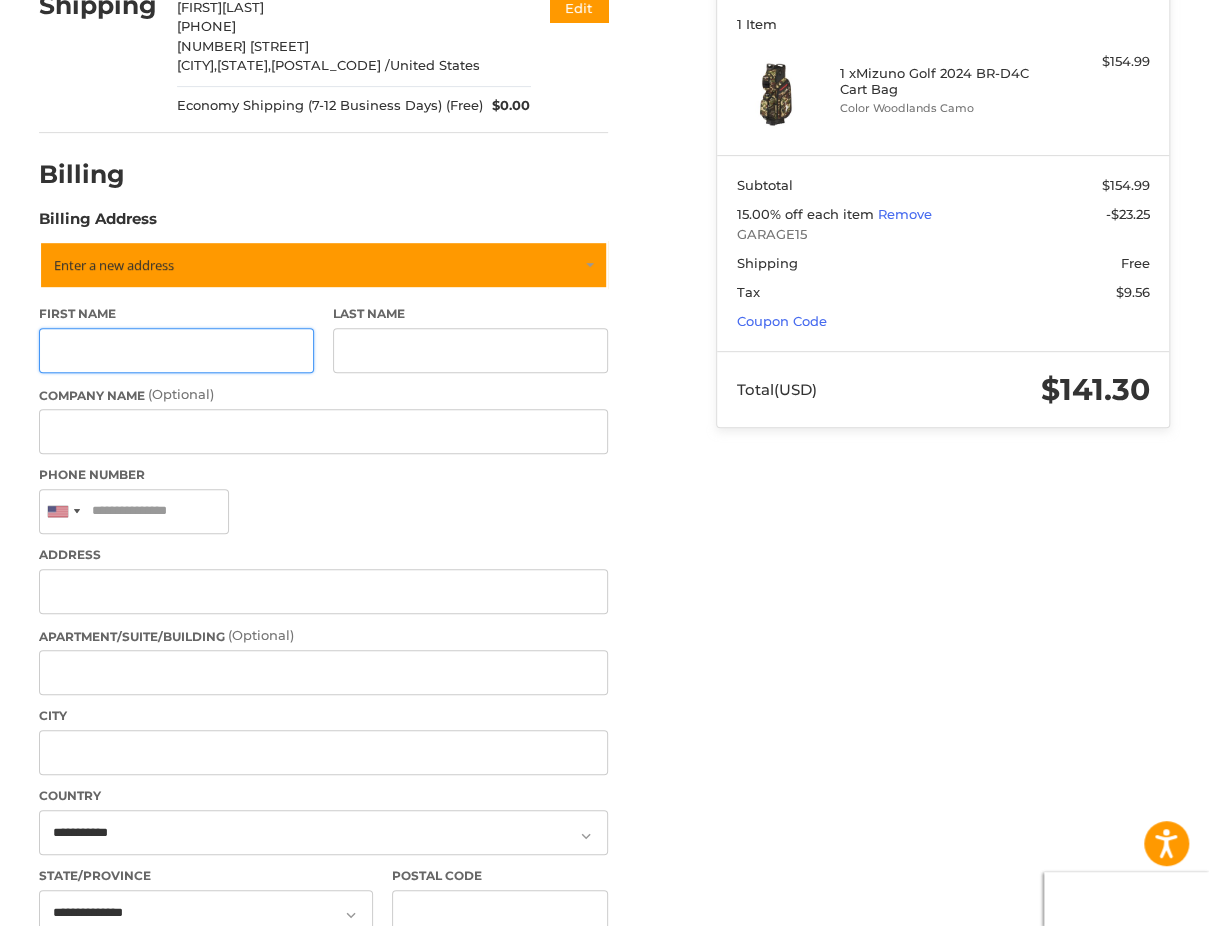 scroll, scrollTop: 277, scrollLeft: 0, axis: vertical 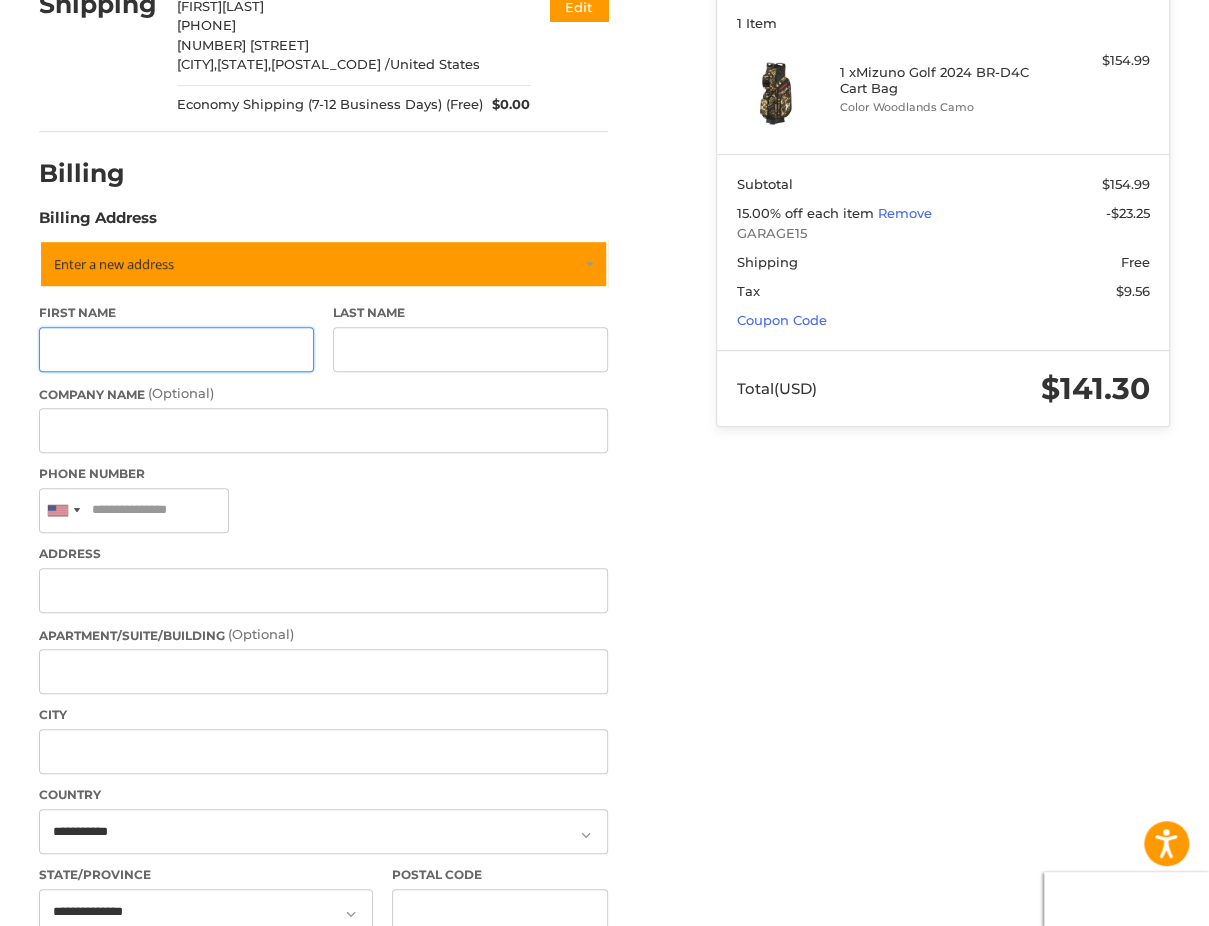 click on "First Name" at bounding box center [176, 349] 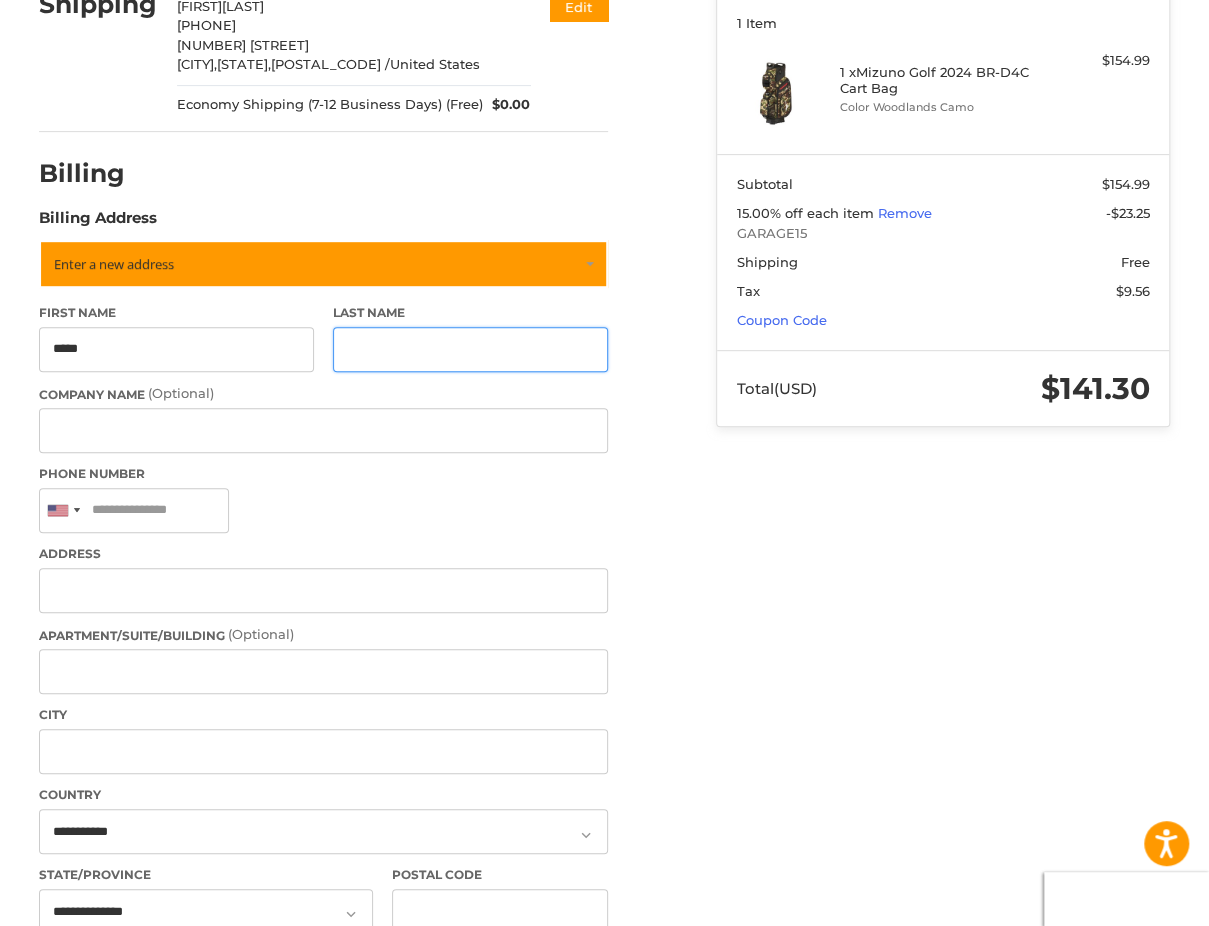 type on "*****" 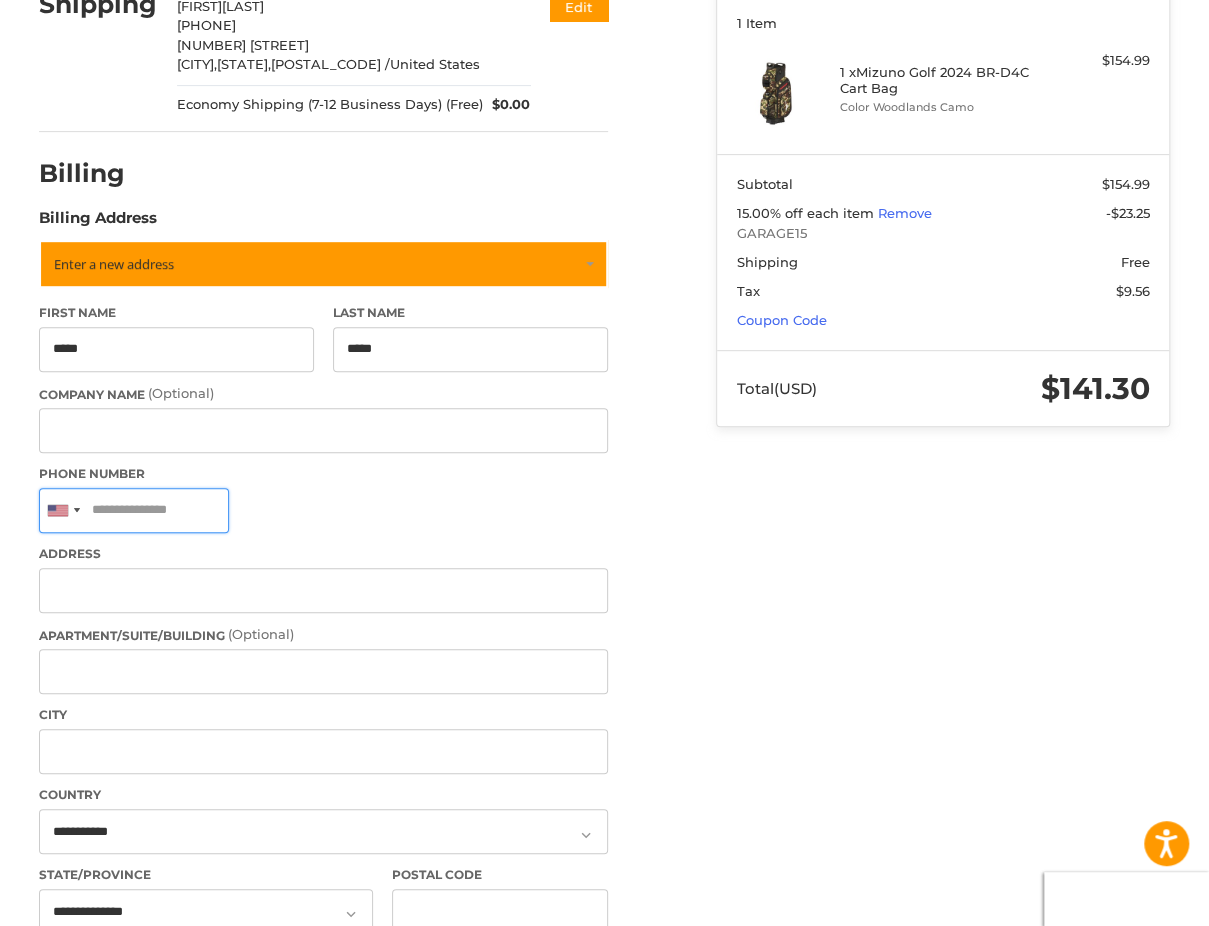 type on "**********" 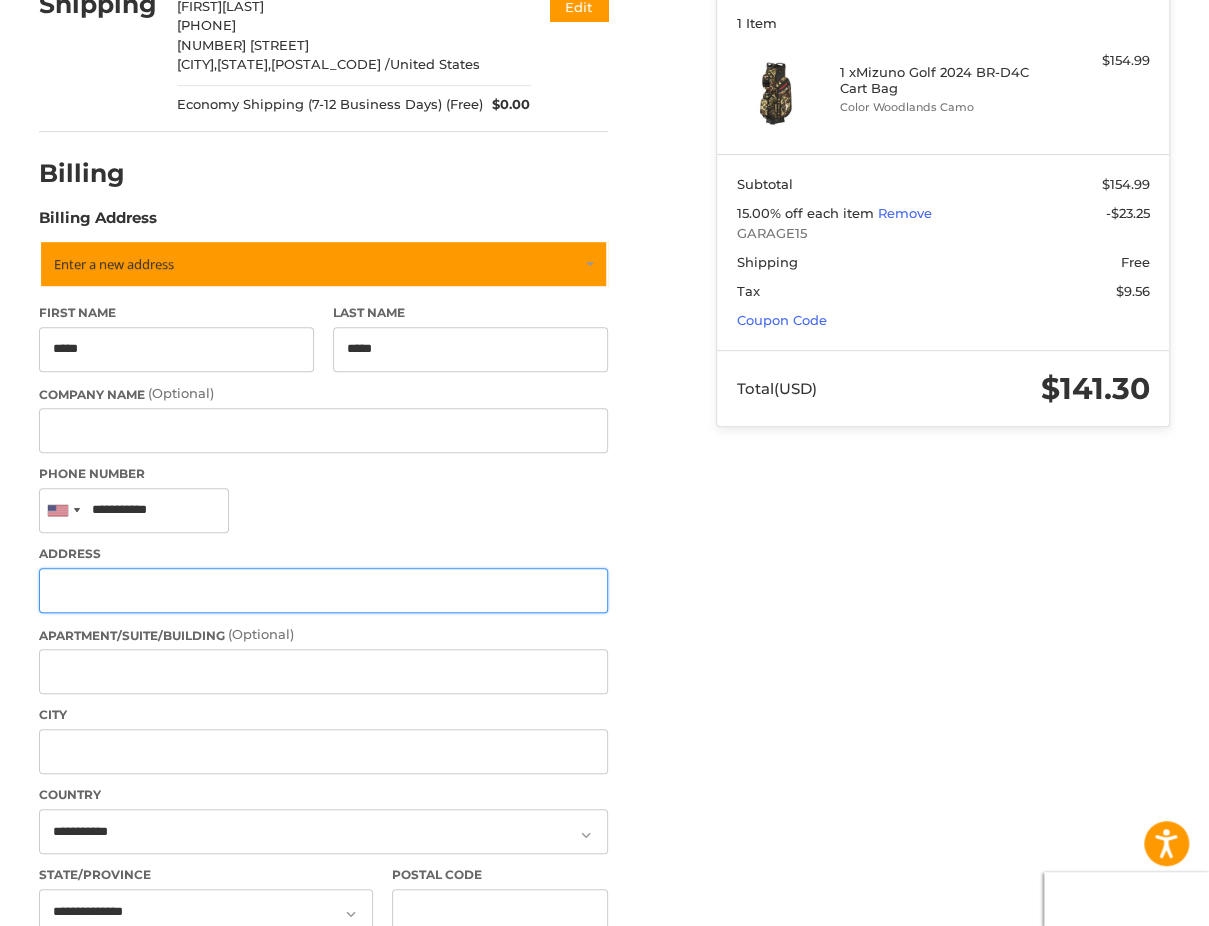 type on "**********" 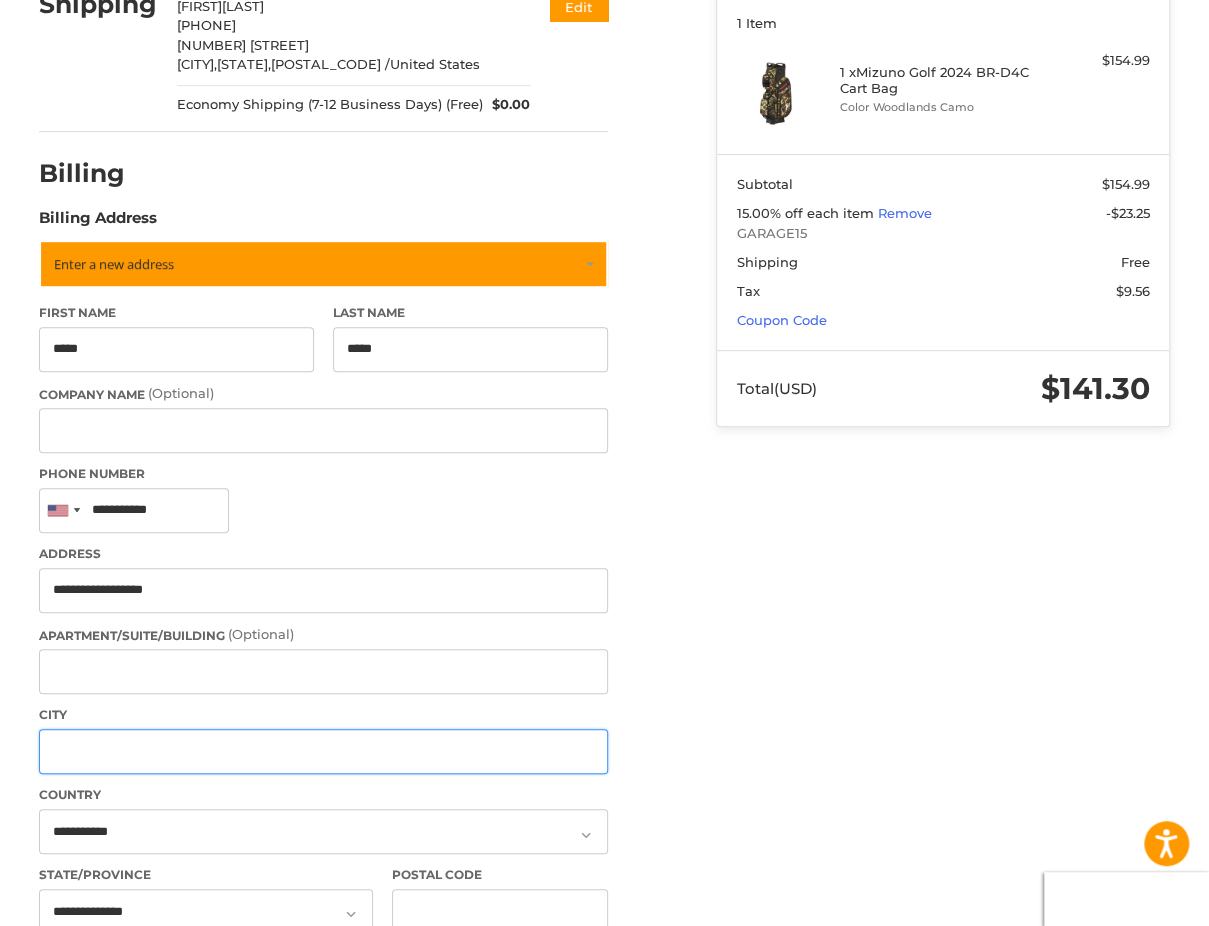 type on "**********" 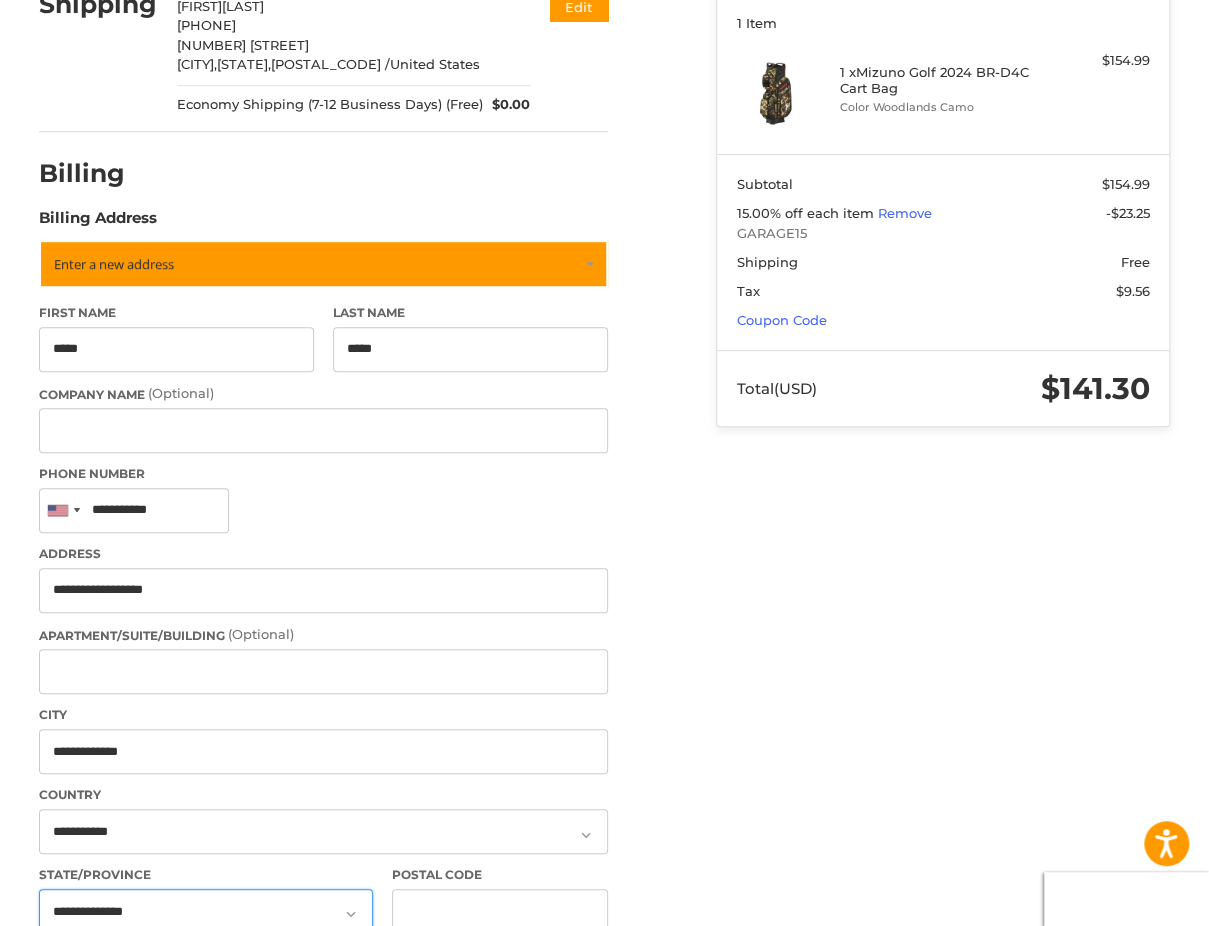 select on "**" 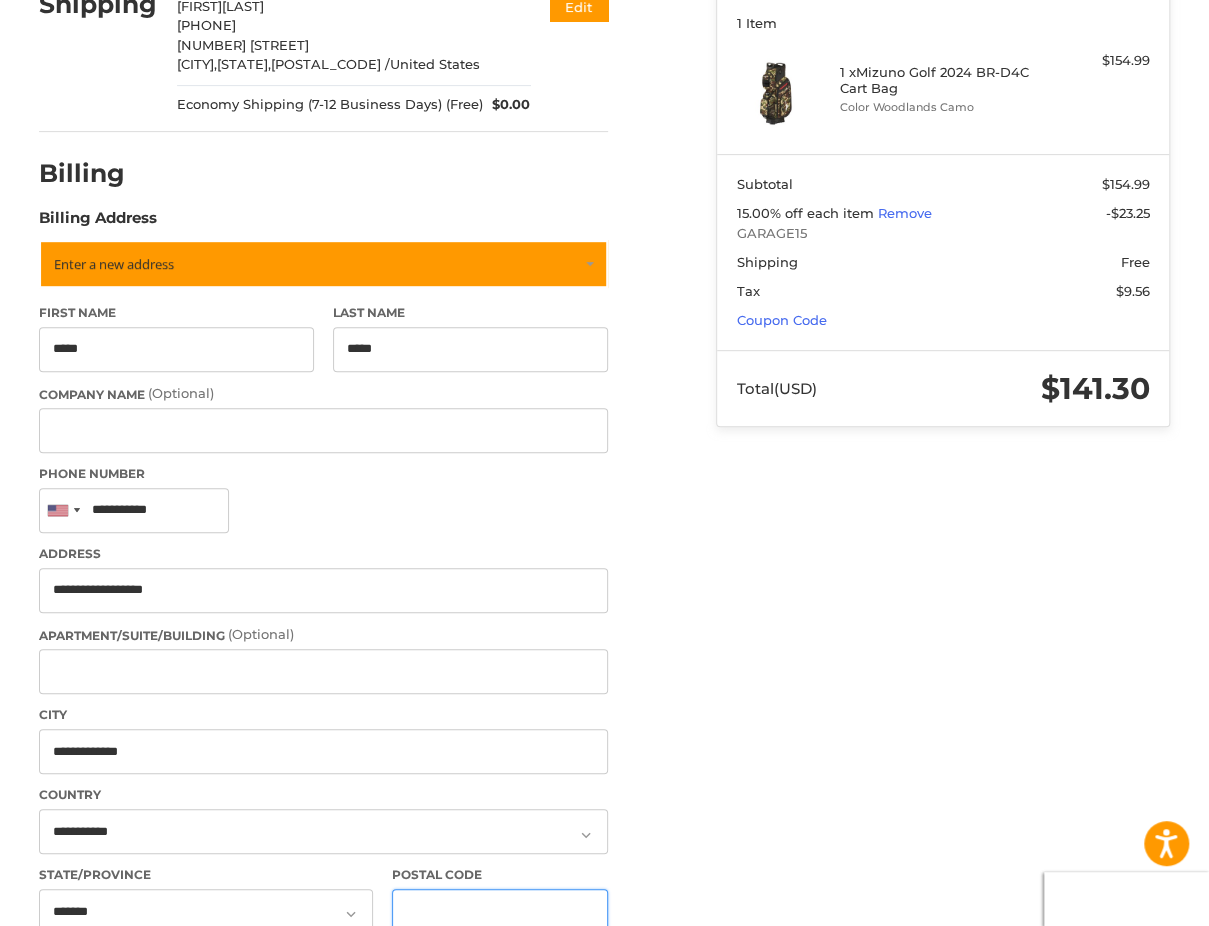 type on "*****" 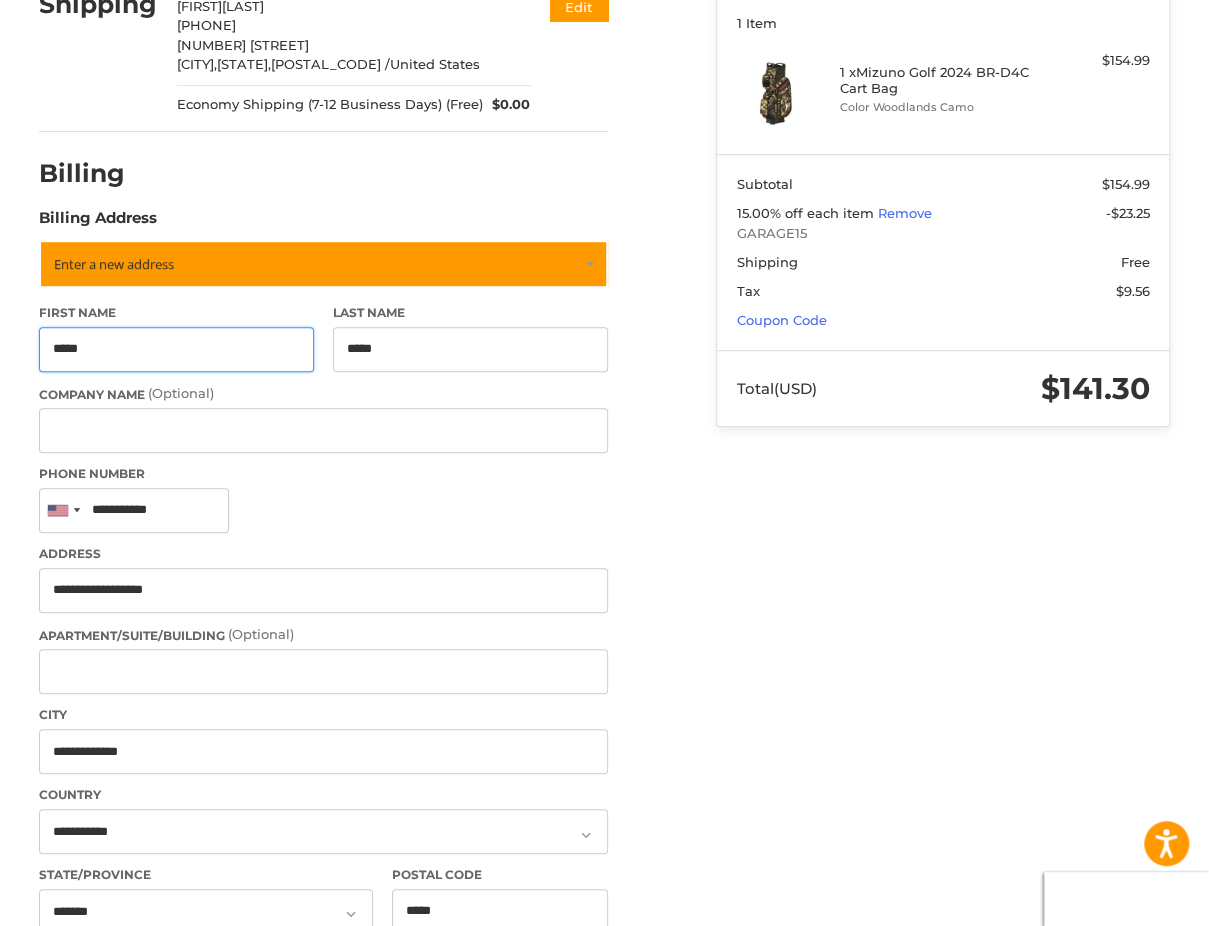 type on "**********" 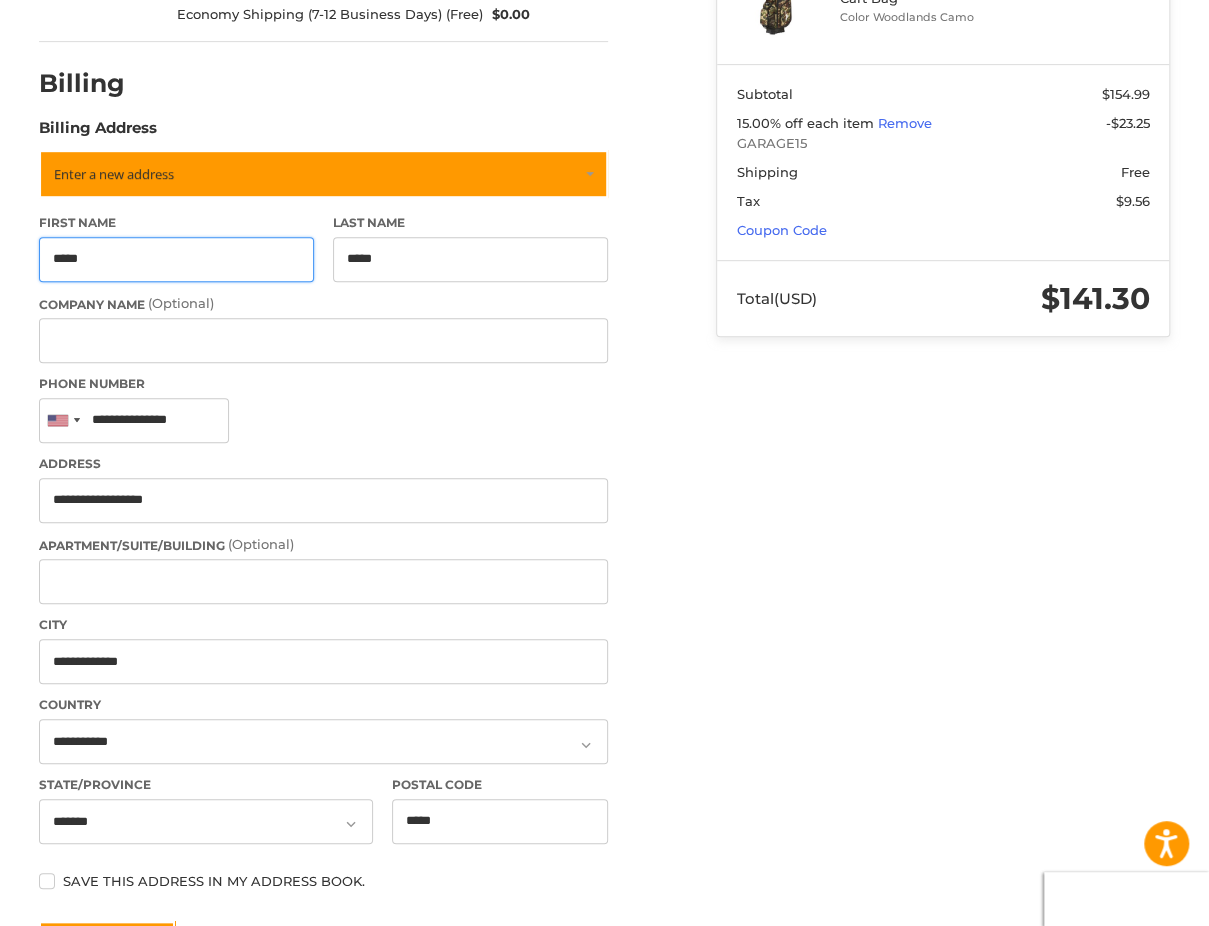scroll, scrollTop: 366, scrollLeft: 0, axis: vertical 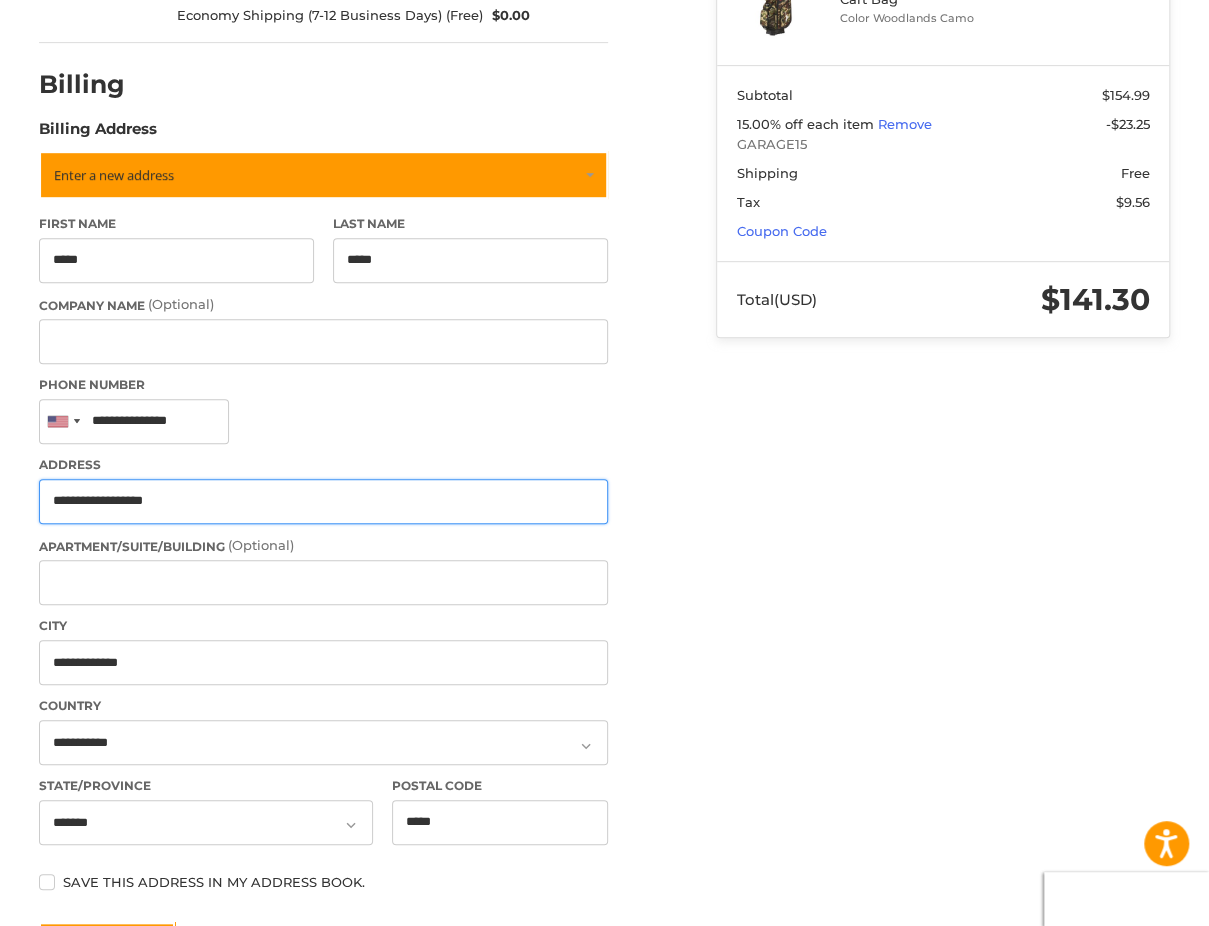 drag, startPoint x: 230, startPoint y: 515, endPoint x: 6, endPoint y: 507, distance: 224.1428 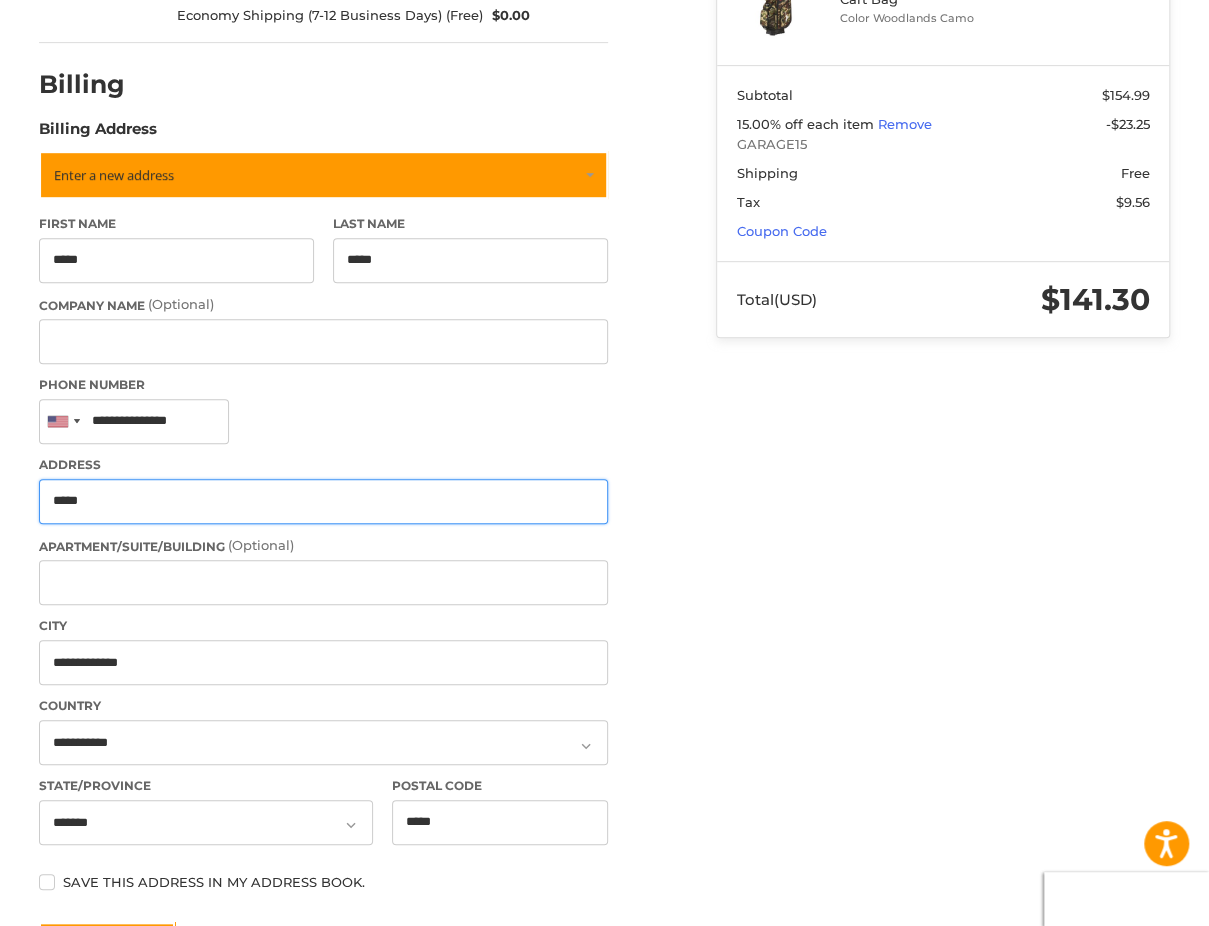 type on "**********" 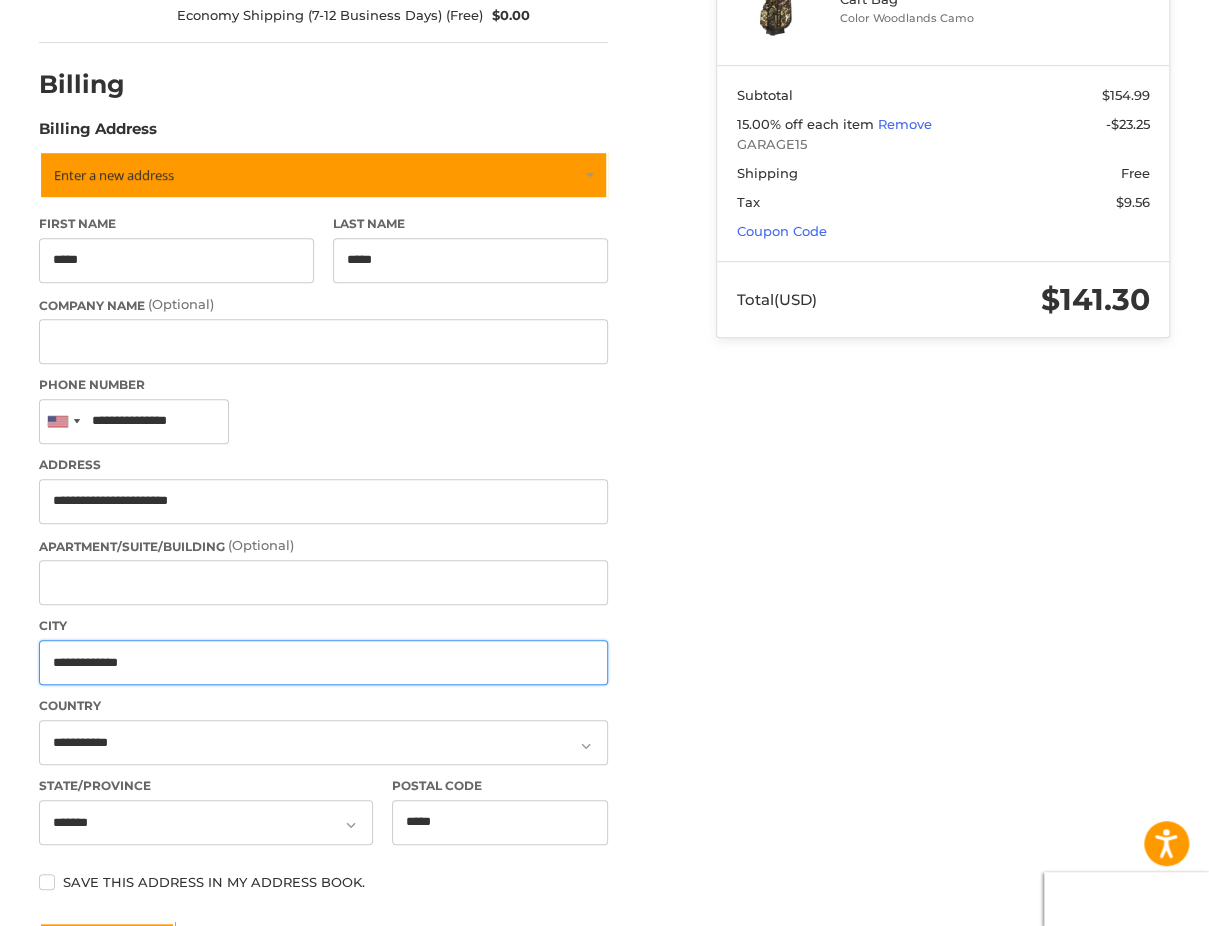 drag, startPoint x: 197, startPoint y: 671, endPoint x: -70, endPoint y: 642, distance: 268.57028 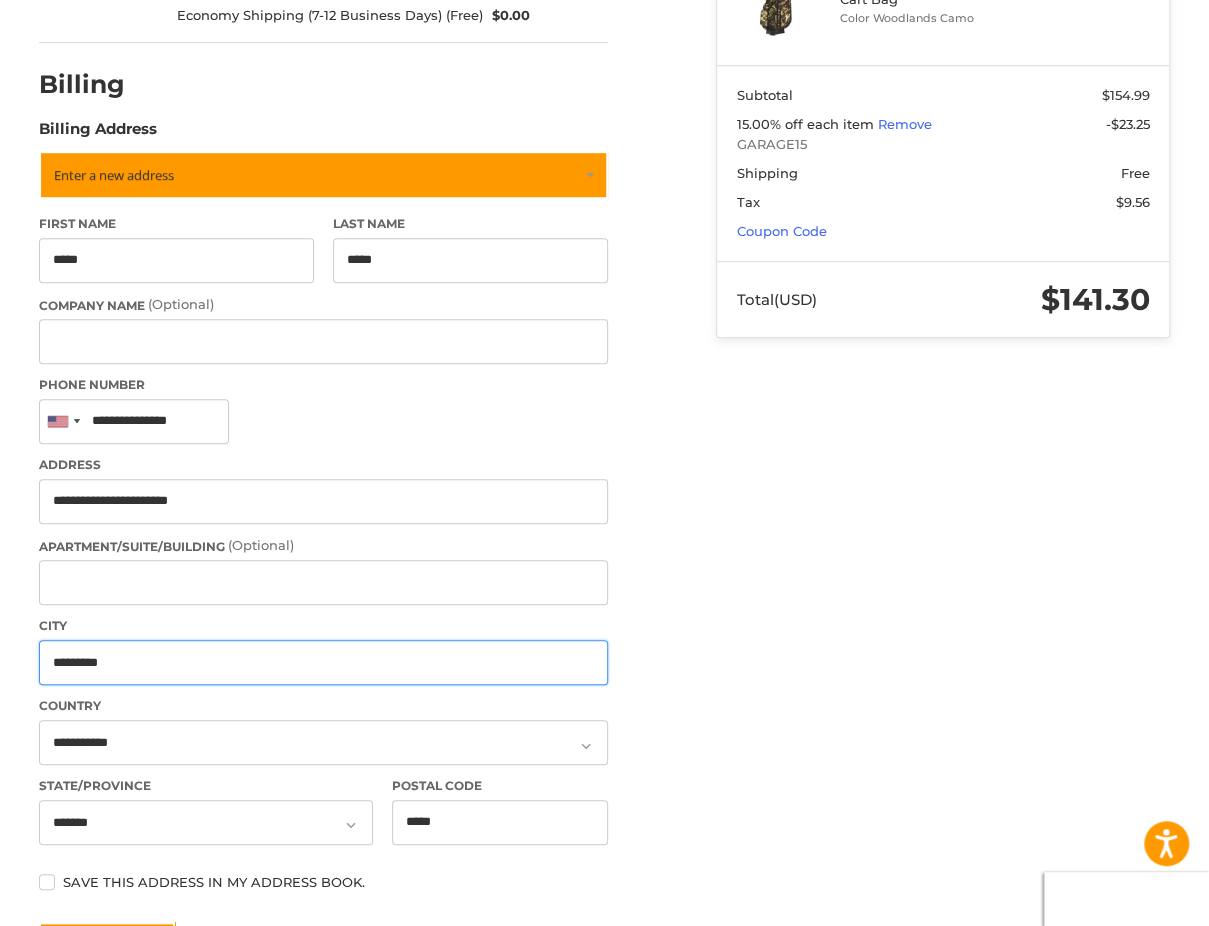 type on "*********" 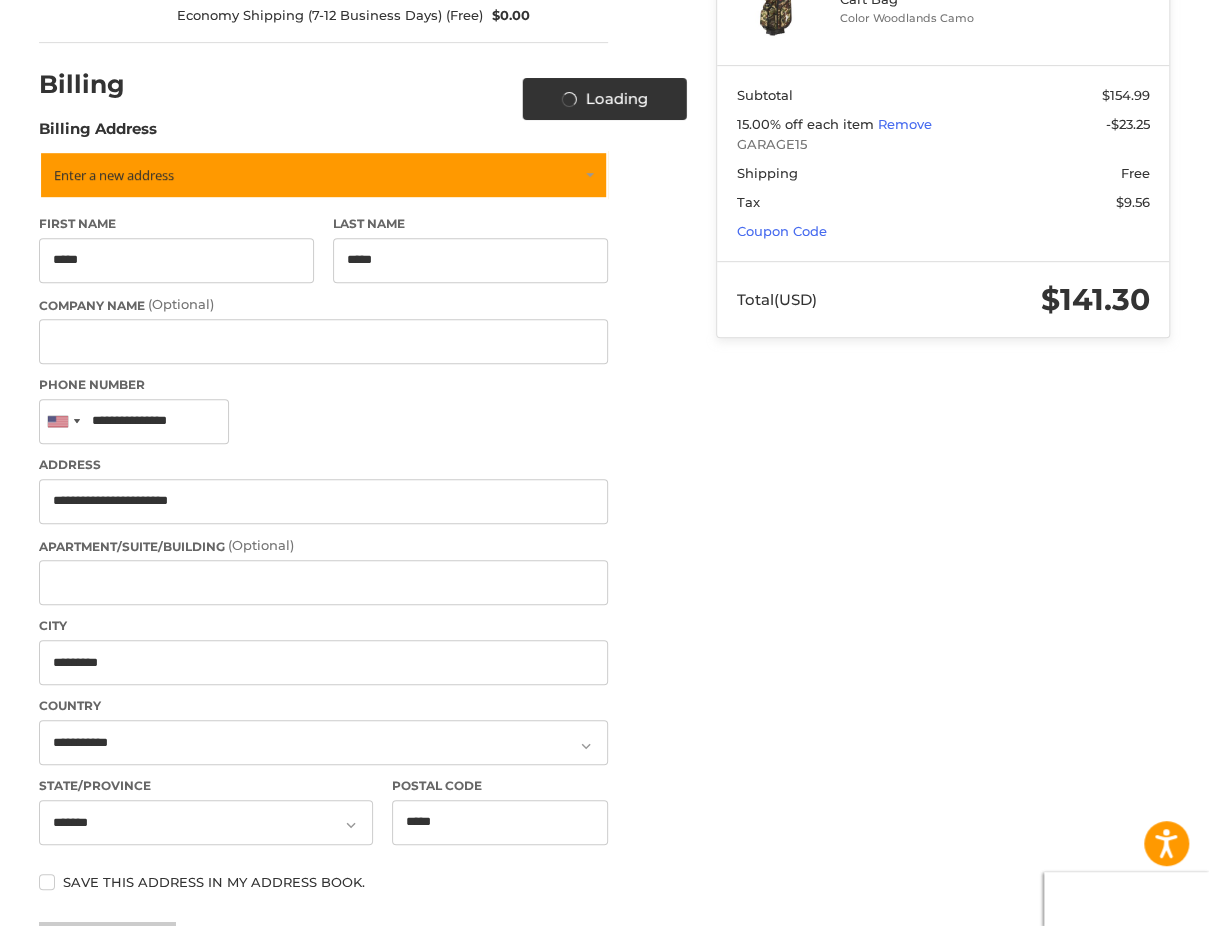 scroll, scrollTop: 0, scrollLeft: 0, axis: both 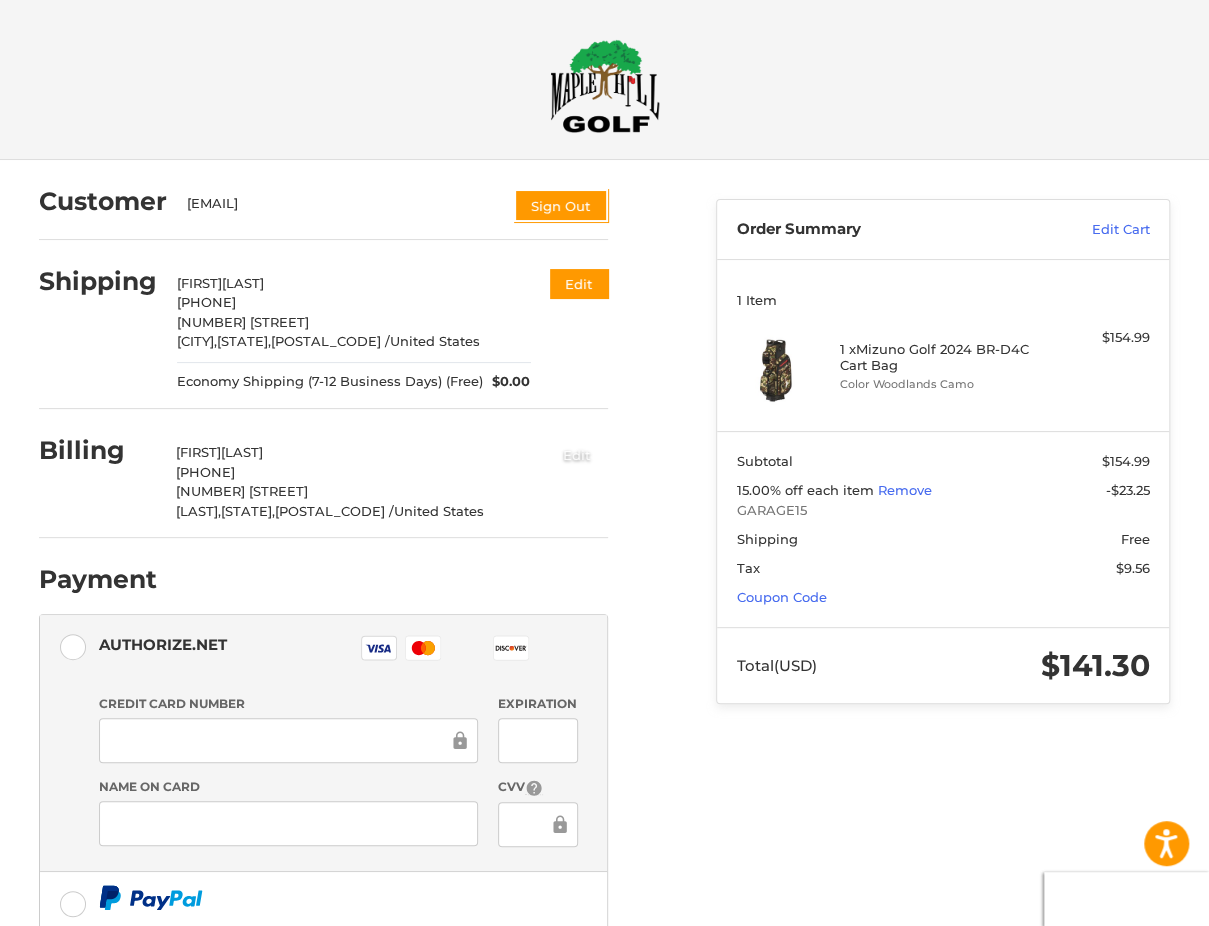 click on "Edit" at bounding box center (577, 454) 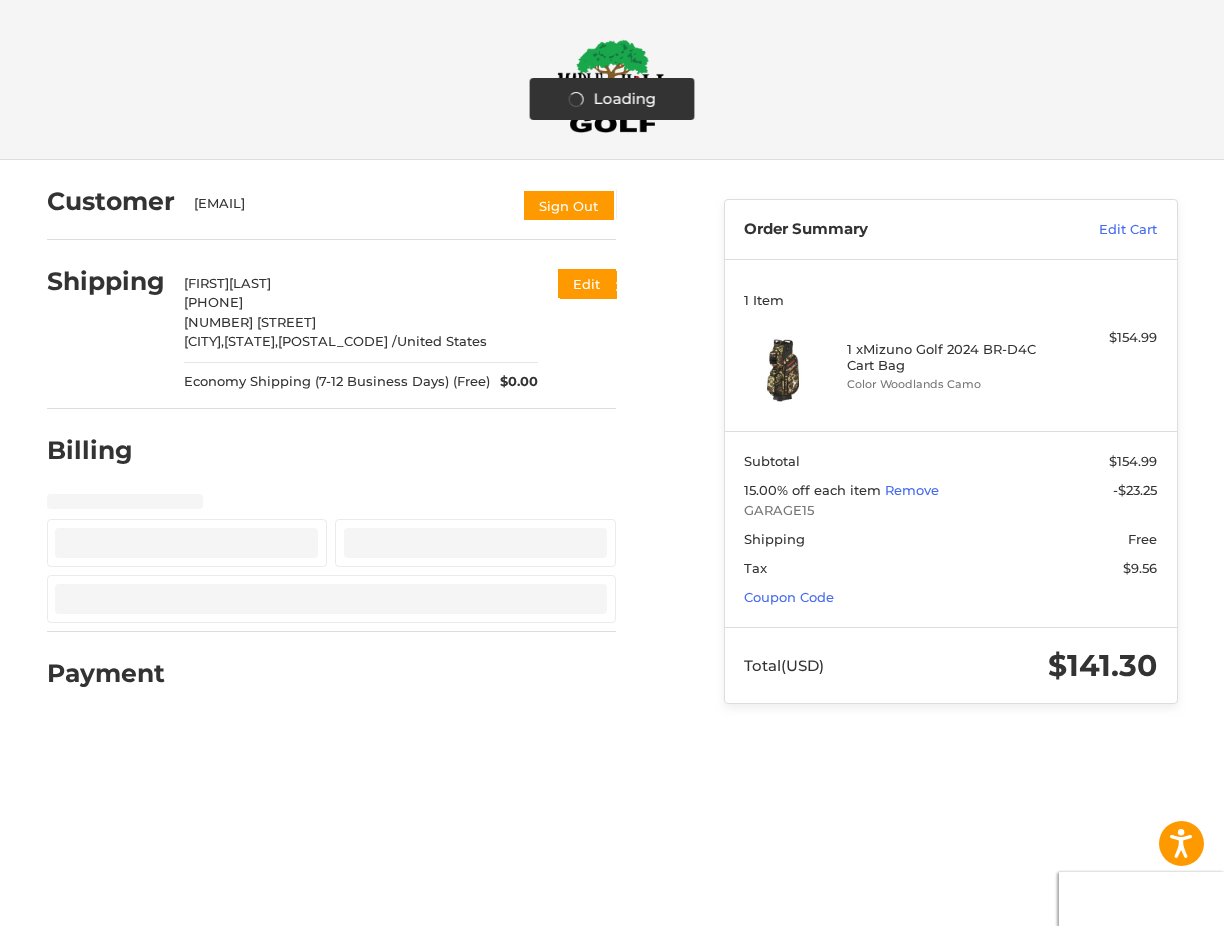 select on "**" 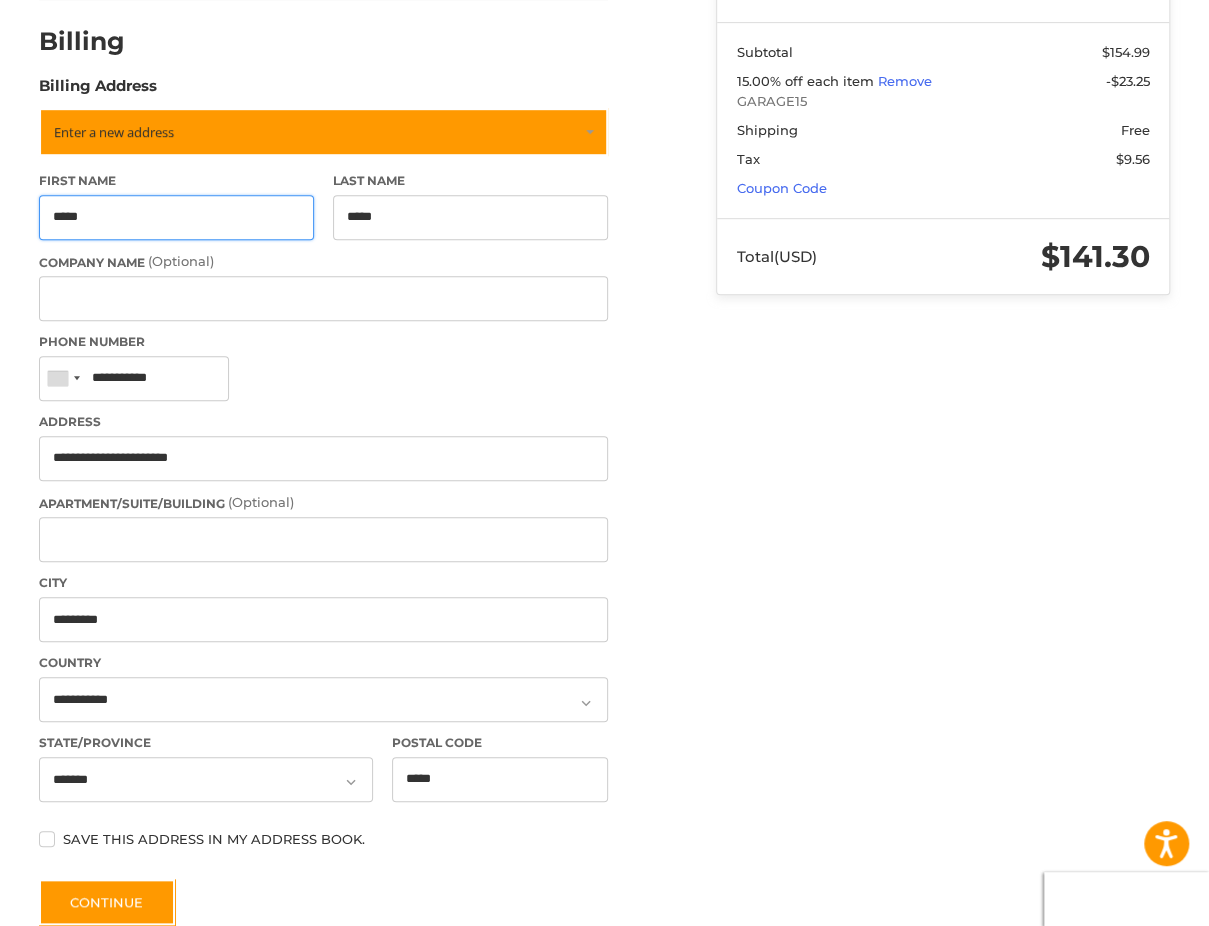 scroll, scrollTop: 531, scrollLeft: 0, axis: vertical 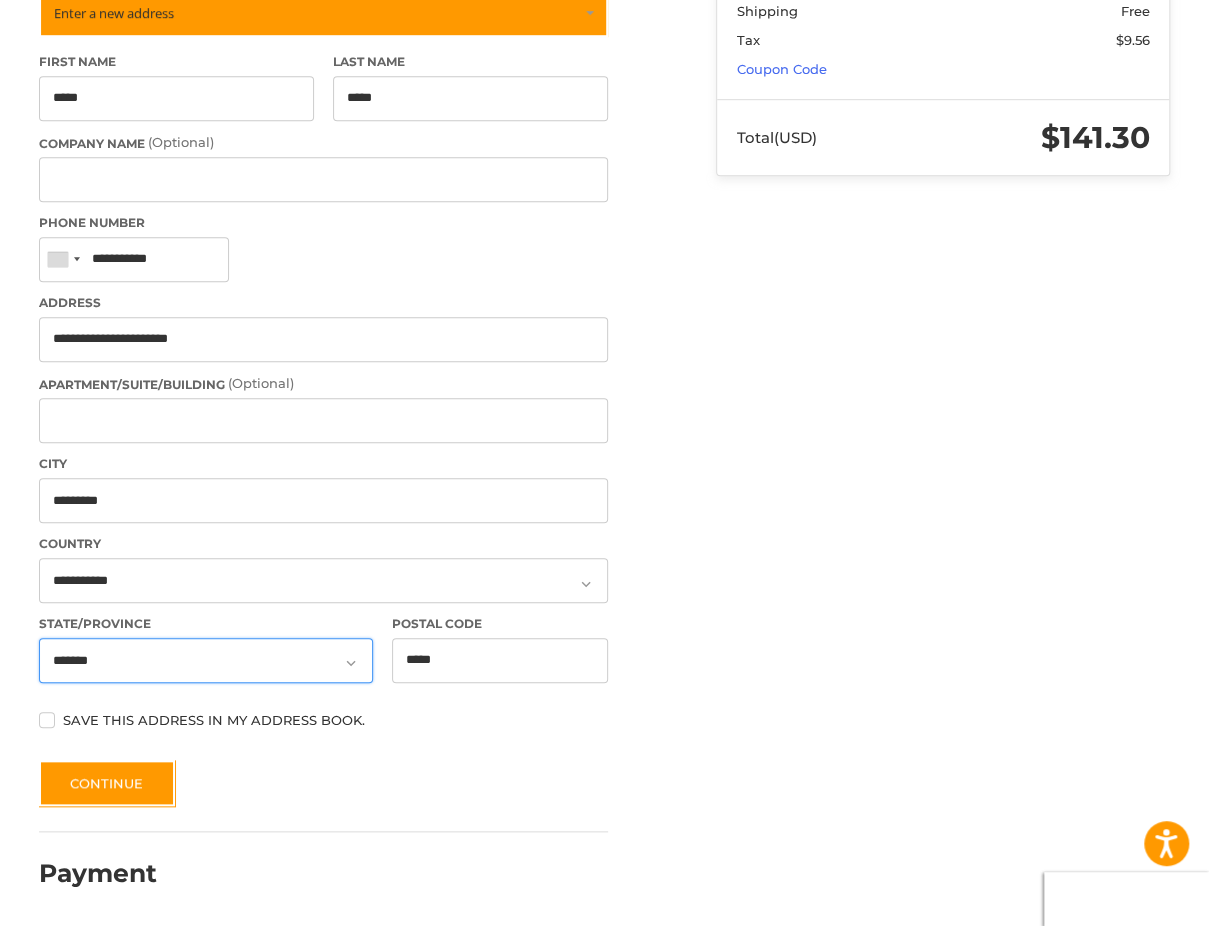 click on "**********" at bounding box center (206, 660) 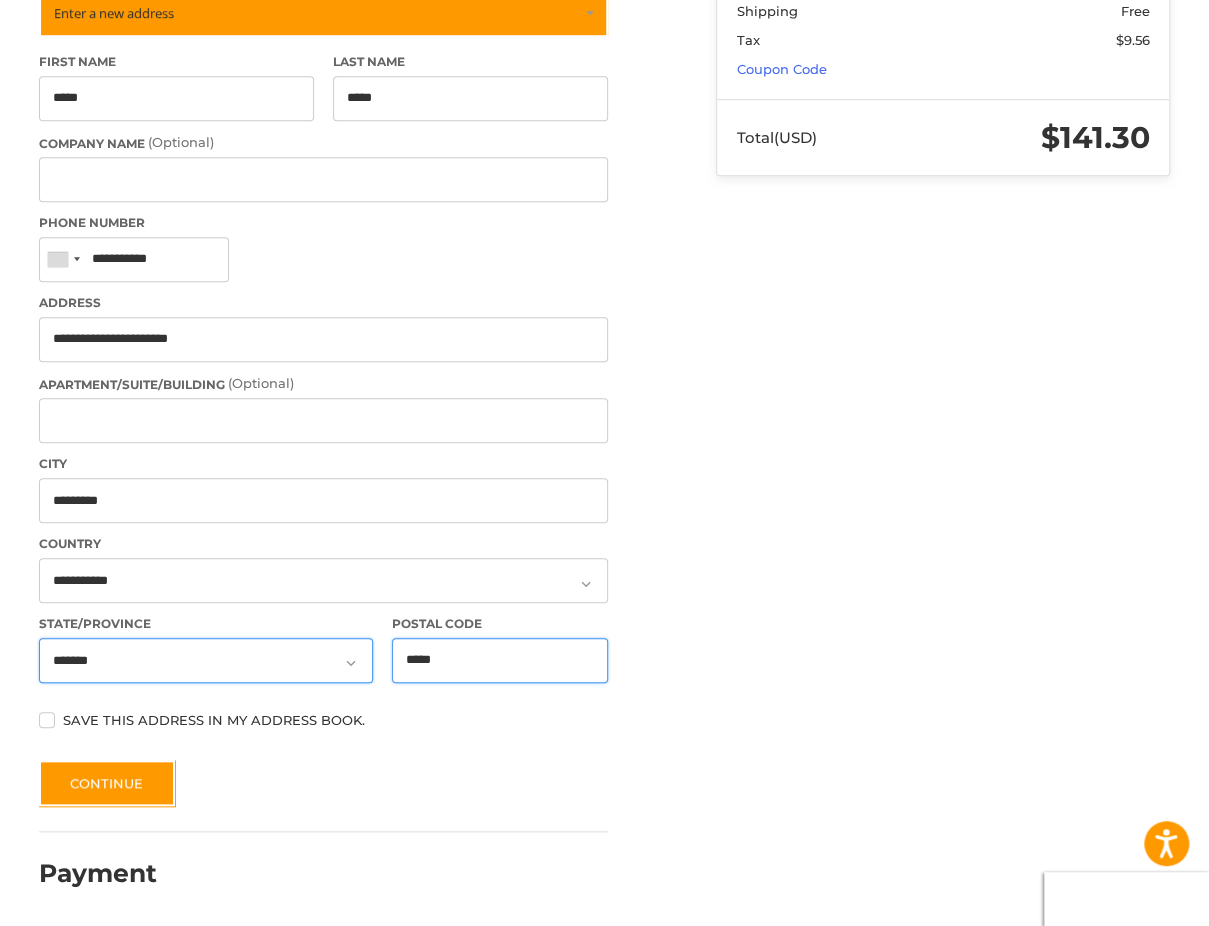 drag, startPoint x: 503, startPoint y: 657, endPoint x: 258, endPoint y: 665, distance: 245.13058 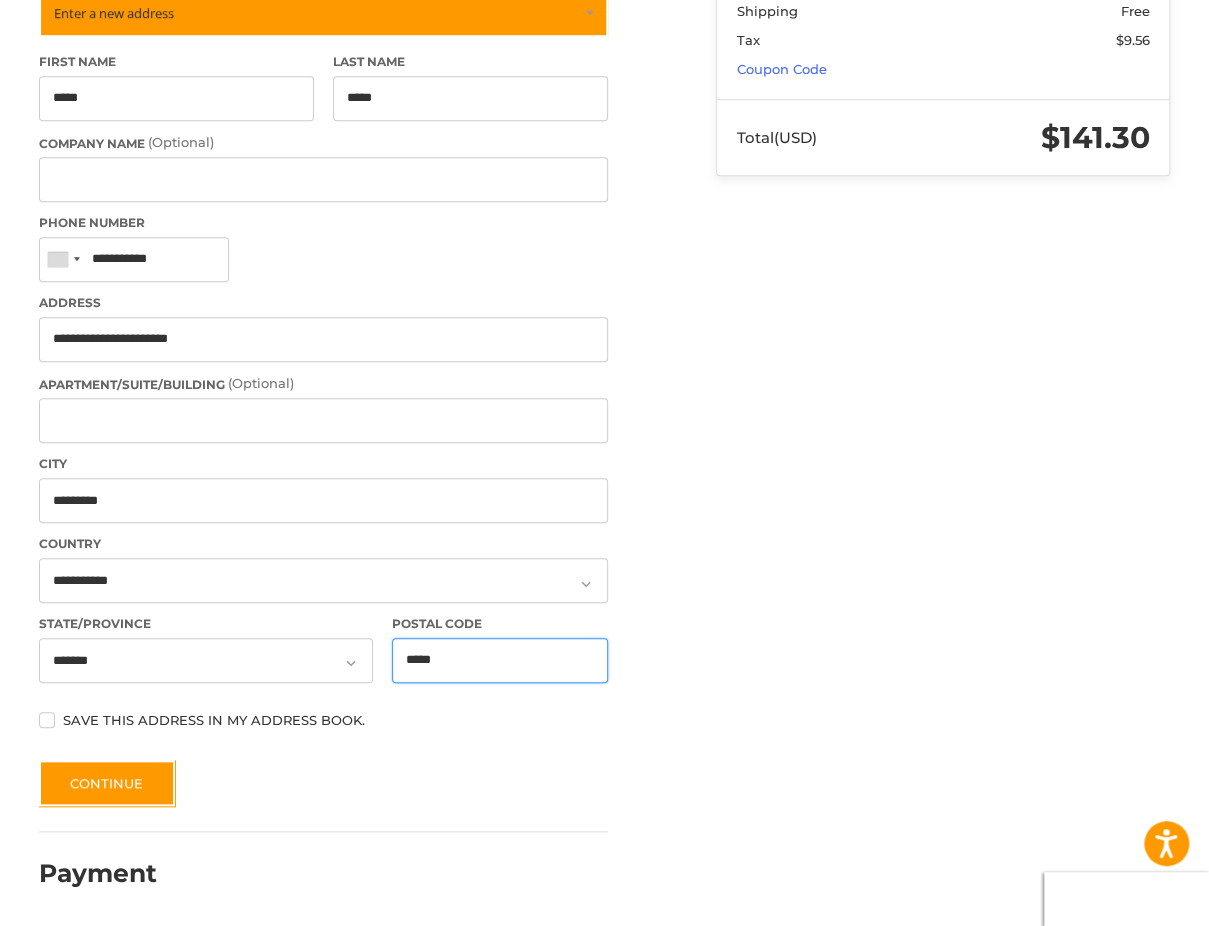 type on "*****" 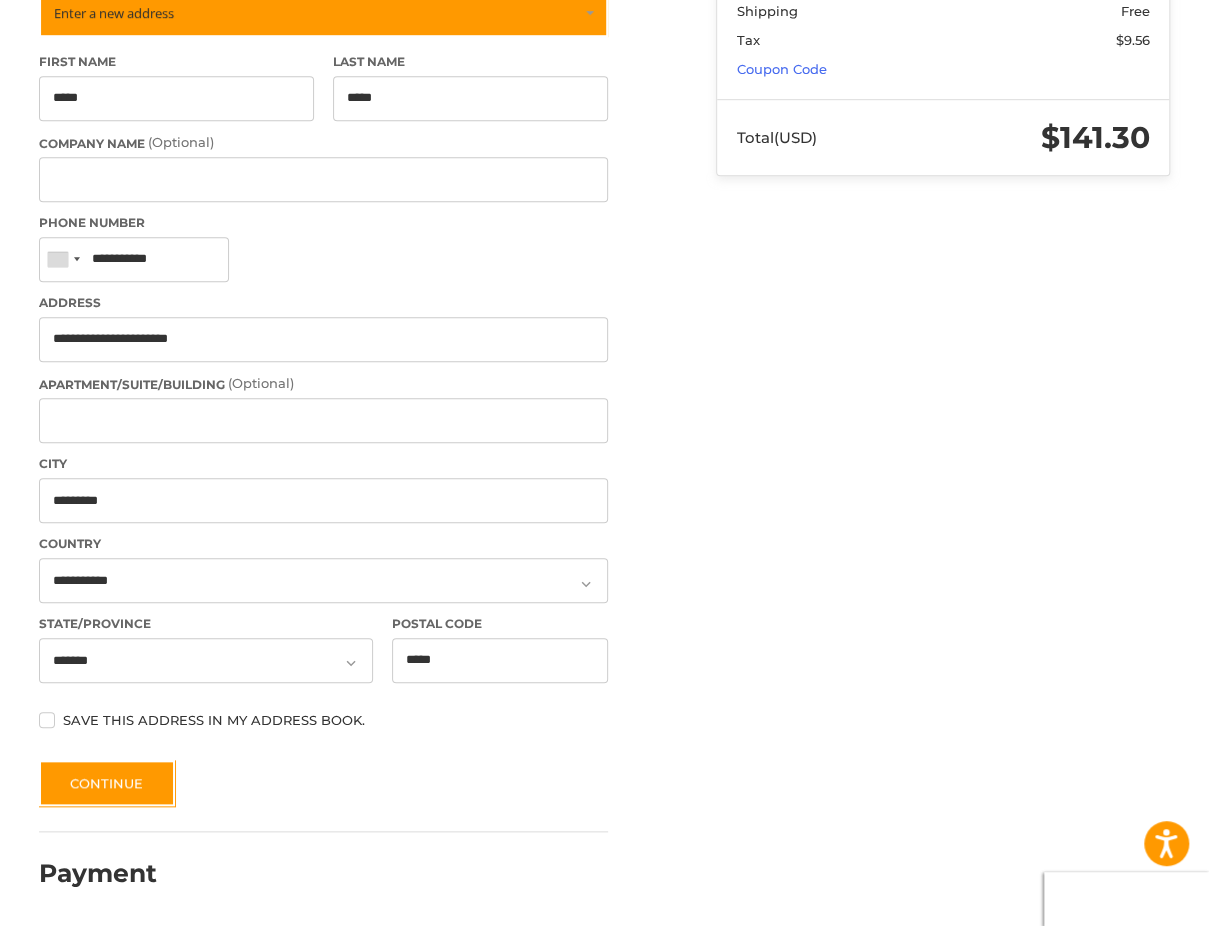 click on "Customer [EMAIL] Sign Out Shipping [FIRST] [LAST] [PHONE] [NUMBER] [STREET] [CITY], [STATE], [POSTAL_CODE] / United States Economy Shipping (7-12 Business Days) (Free) $0.00 Edit Billing Billing Address Enter a new address First Name ***** Last Name ***** Company Name   (Optional) Phone Number United States +1 Afghanistan (‫افغانستان‬‎) +93 Albania (Shqipëri) +355 Algeria (‫الجزائر‬‎) +213 American Samoa +1 Andorra +376 Angola +244 Anguilla +1 Antigua and Barbuda +1 Argentina +54 Armenia (Հայաստան) +374 Aruba +297 Ascension Island +247 Australia +61 Austria (Österreich) +43 Azerbaijan (Azərbaycan) +994 Bahamas +1 Bahrain (‫البحرين‬‎) +973 Bangladesh (বাংলাদেশ) +880 Barbados +1 Belarus (Беларусь) +375 Belgium (België) +32 Belize +501 Benin (Bénin) +229 Bermuda +1 Bhutan (འབྲུག) +975 Bolivia +591 Bosnia and Herzegovina (Босна и Херцеговина) +387 Botswana +267 Brazil (Brasil) +55 +246" at bounding box center (605, 279) 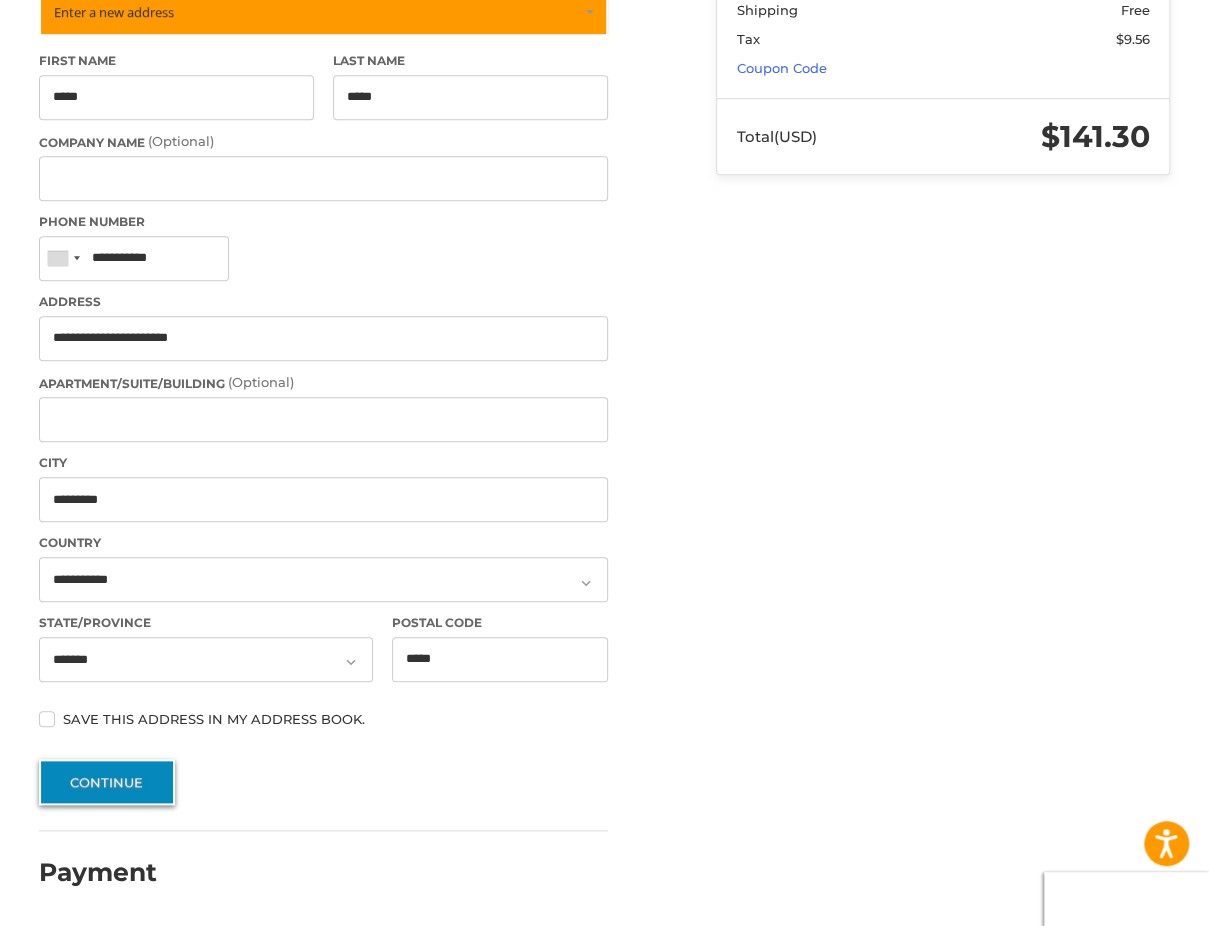 scroll, scrollTop: 530, scrollLeft: 0, axis: vertical 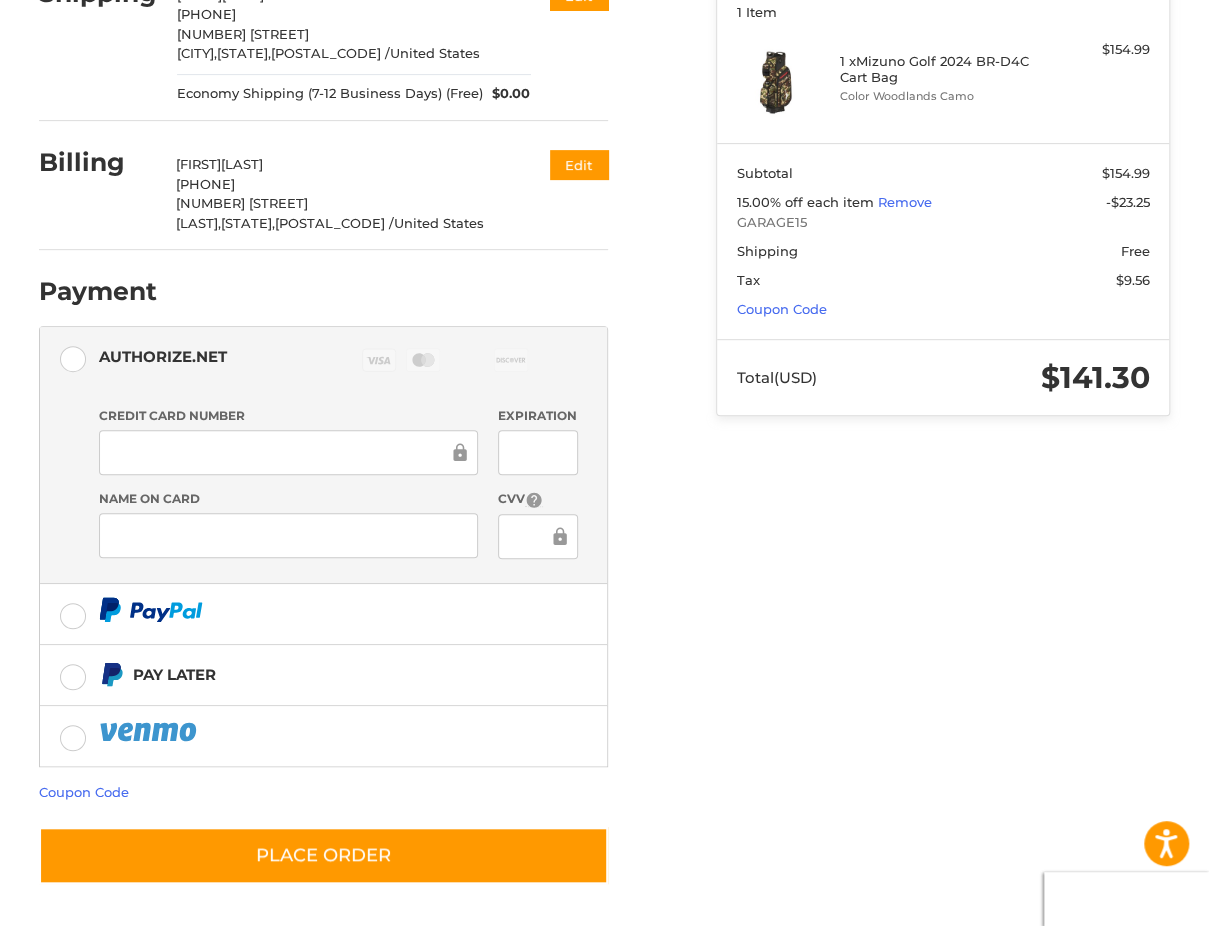 click on "Customer [EMAIL] Sign Out Shipping [FIRST] [LAST] [PHONE] [NUMBER] [STREET] [CITY], [STATE], [POSTAL_CODE] / United States Edit Payment Payment Methods Authorize.net Authorize.net Visa Master Amex Discover Diners Club JCB Credit card Credit Card Number Expiration Name on Card CVV Pay Later Redeemable Payments Coupon Code Place Order Order Summary Edit Cart 1 Item 1 x  Mizuno Golf 2024 BR-D4C Cart Bag Color Woodlands Camo $154.99 Subtotal    $154.99 15.00% off each item    Remove -$23.25 GARAGE15 Shipping    Free Tax    $9.56 Coupon Code Total  (USD)    $141.30" at bounding box center (605, 399) 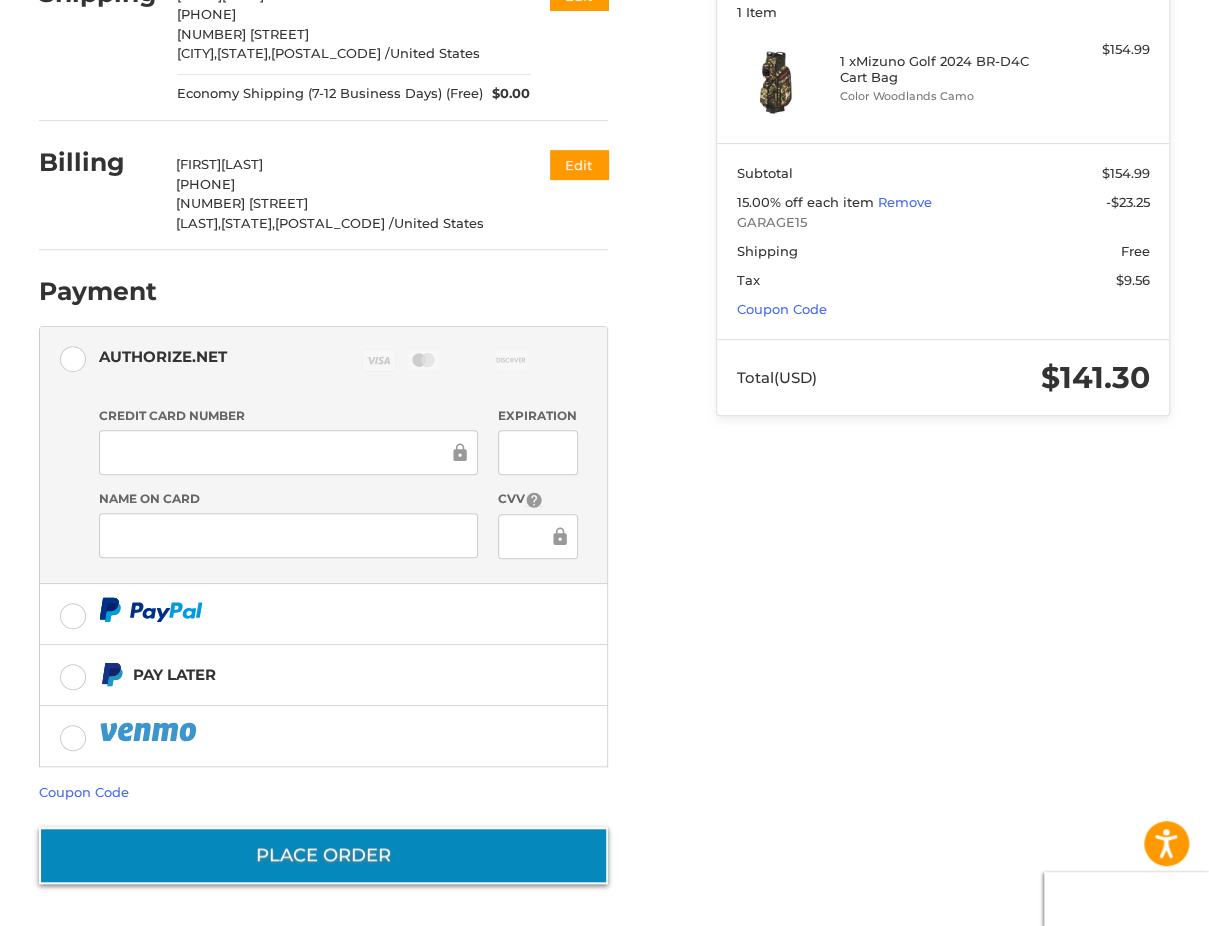 scroll, scrollTop: 287, scrollLeft: 0, axis: vertical 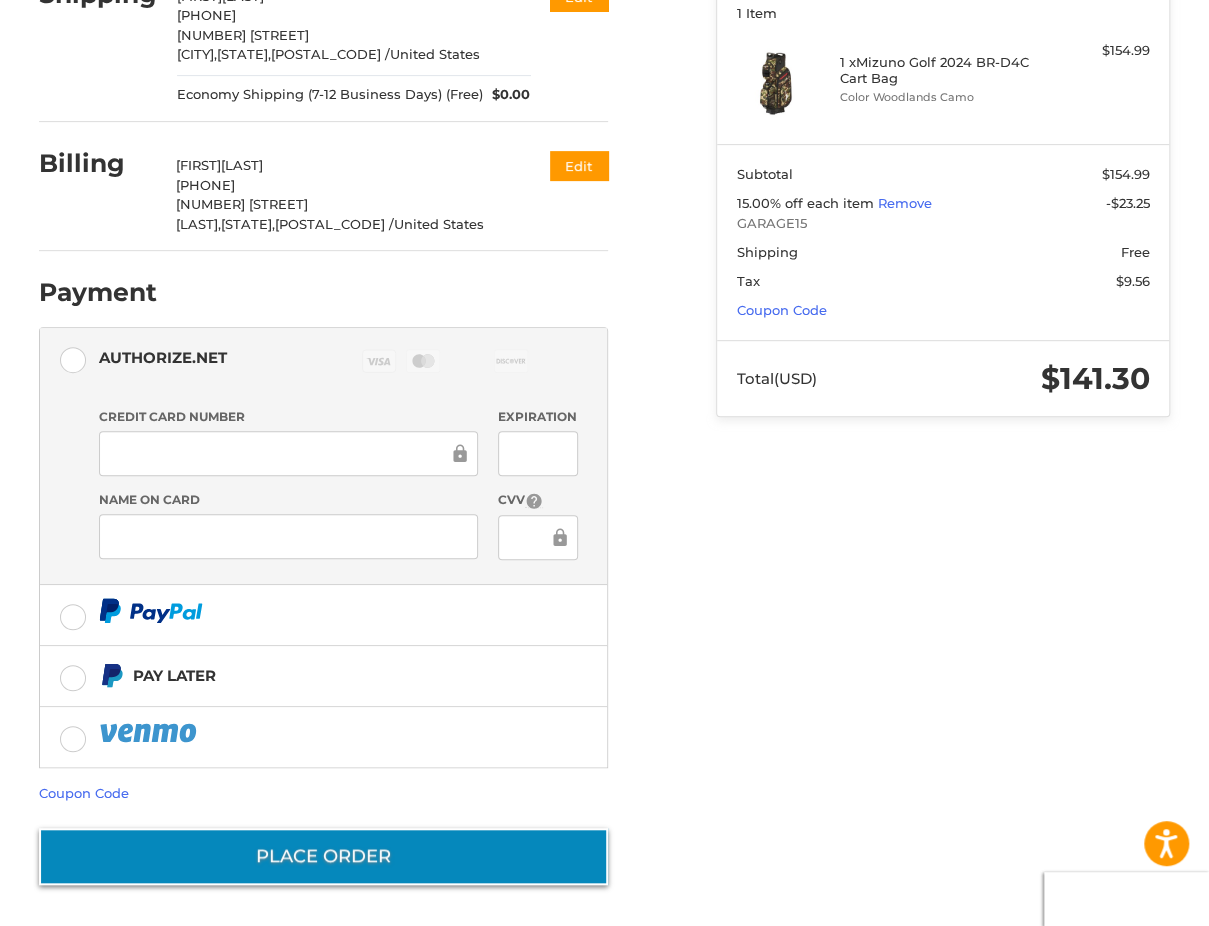 click on "Place Order" at bounding box center (323, 856) 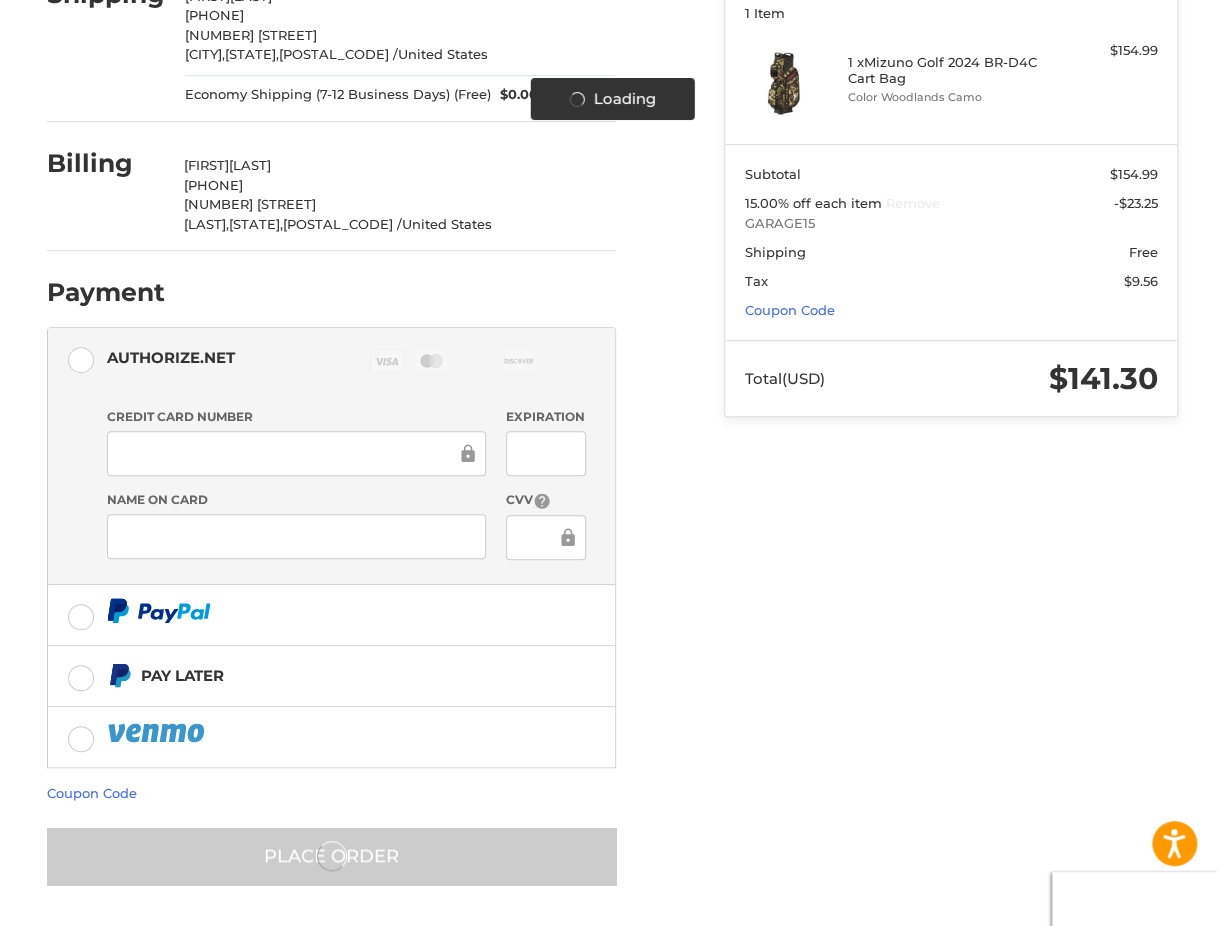 scroll, scrollTop: 0, scrollLeft: 0, axis: both 